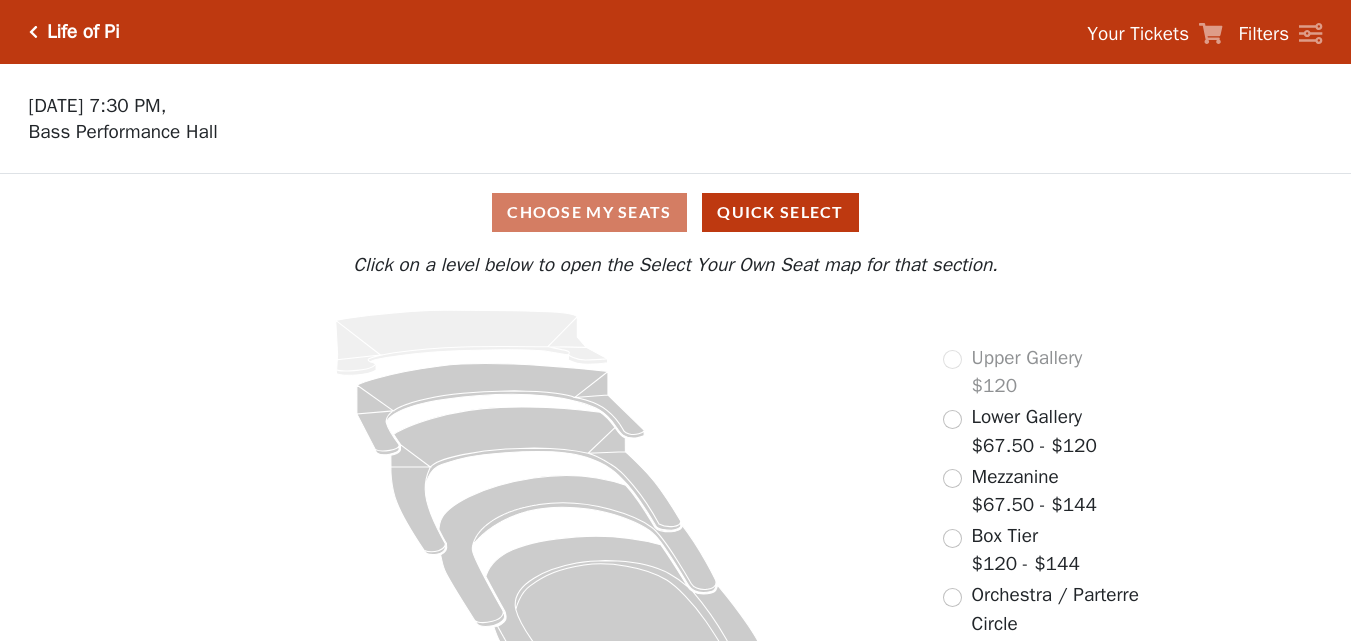 scroll, scrollTop: 0, scrollLeft: 0, axis: both 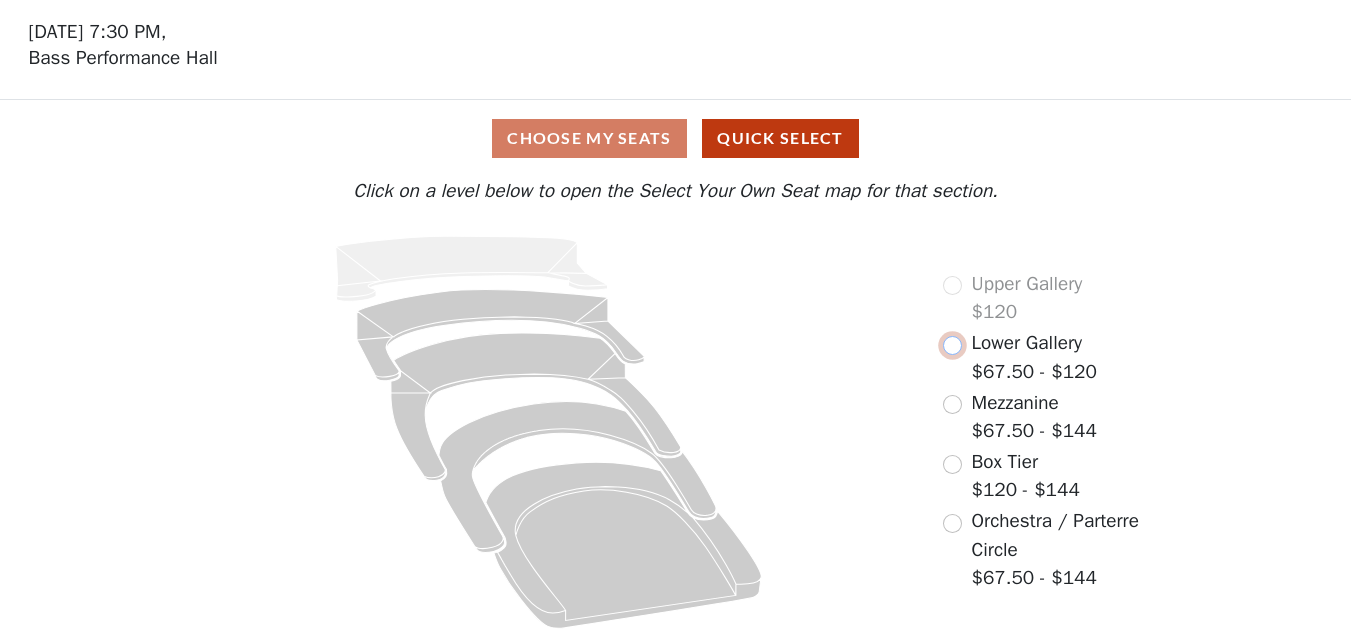 click at bounding box center [952, 345] 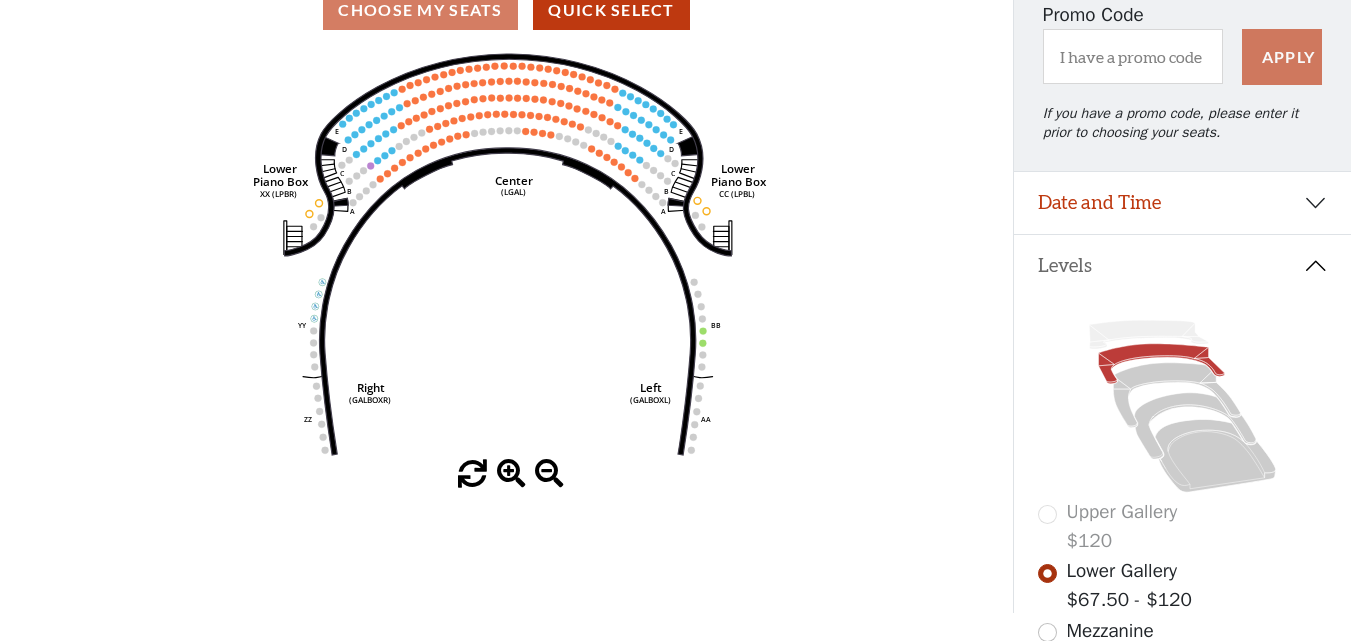 scroll, scrollTop: 198, scrollLeft: 0, axis: vertical 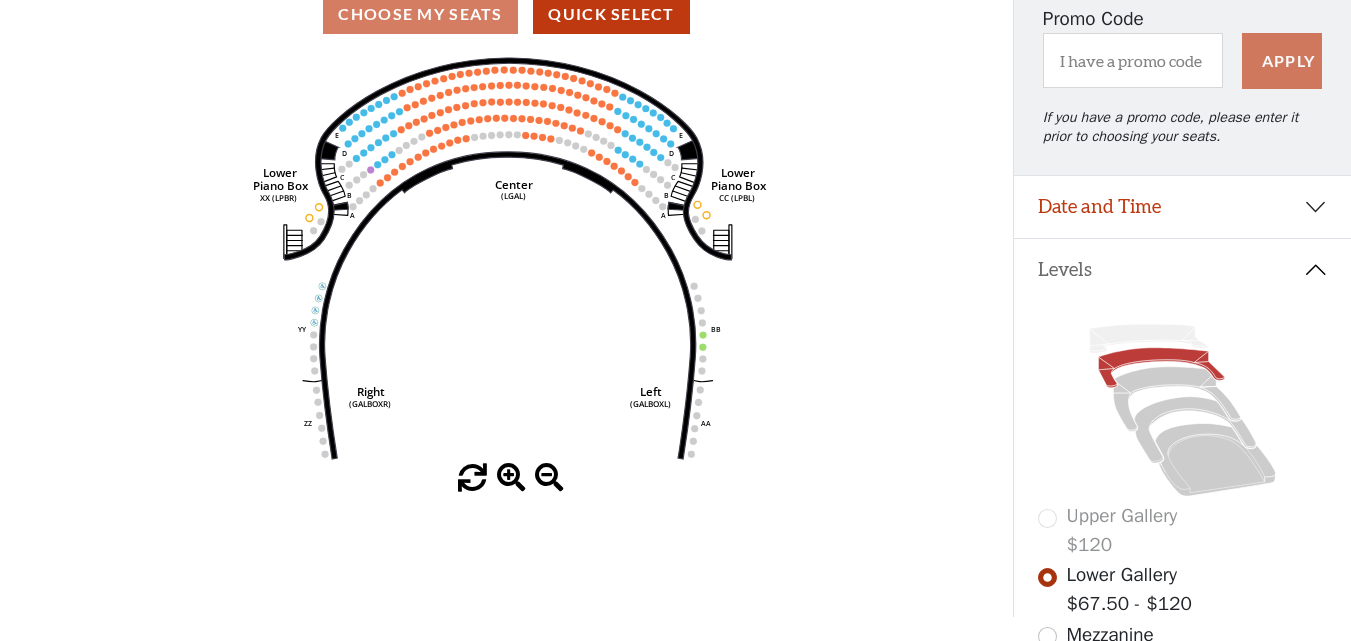 drag, startPoint x: 513, startPoint y: 480, endPoint x: 509, endPoint y: 470, distance: 10.770329 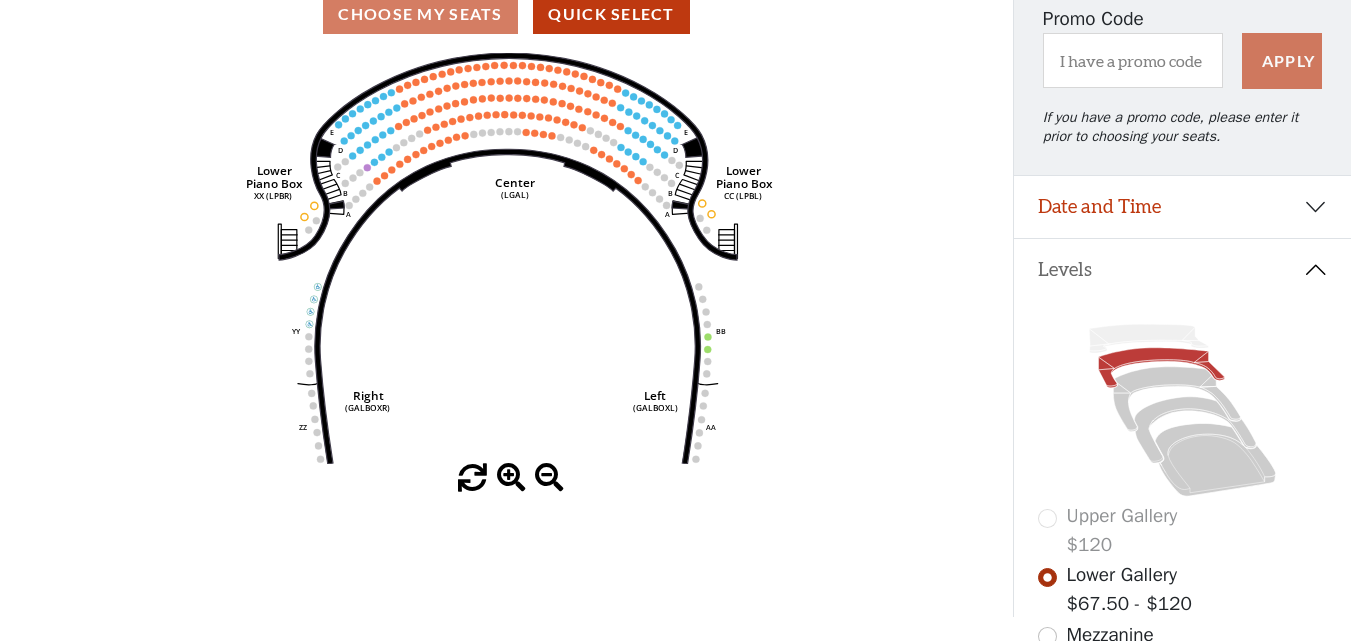 click at bounding box center [511, 478] 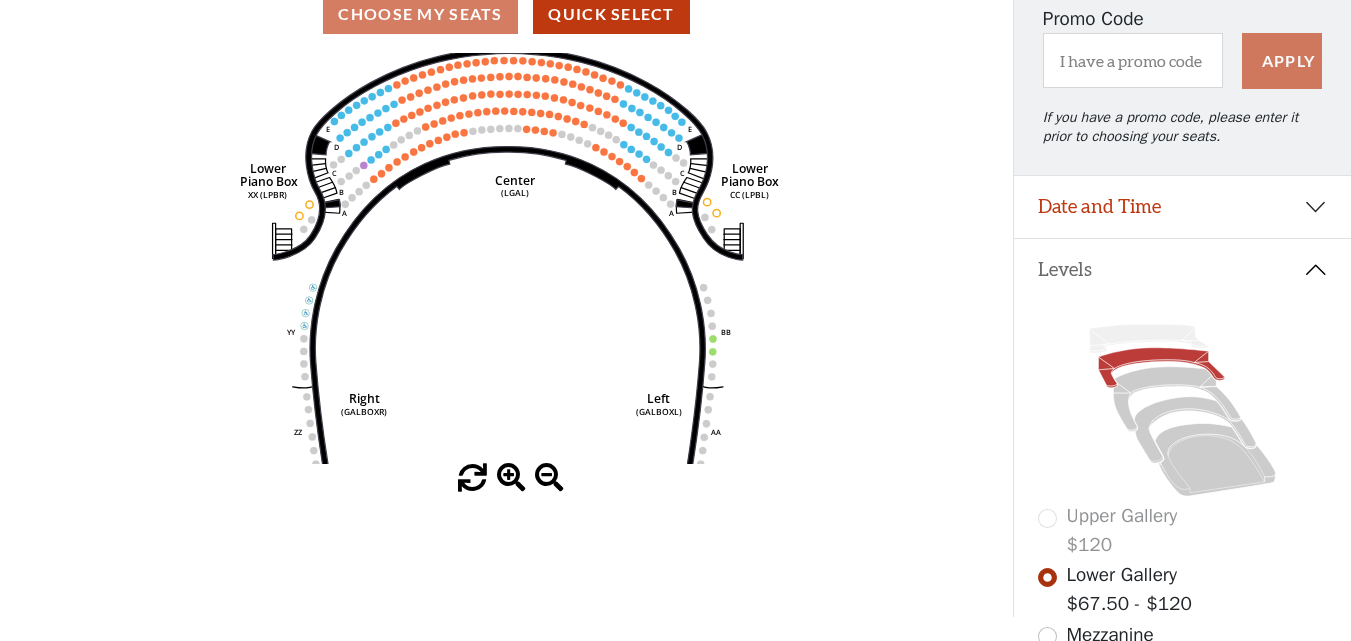 click at bounding box center [511, 478] 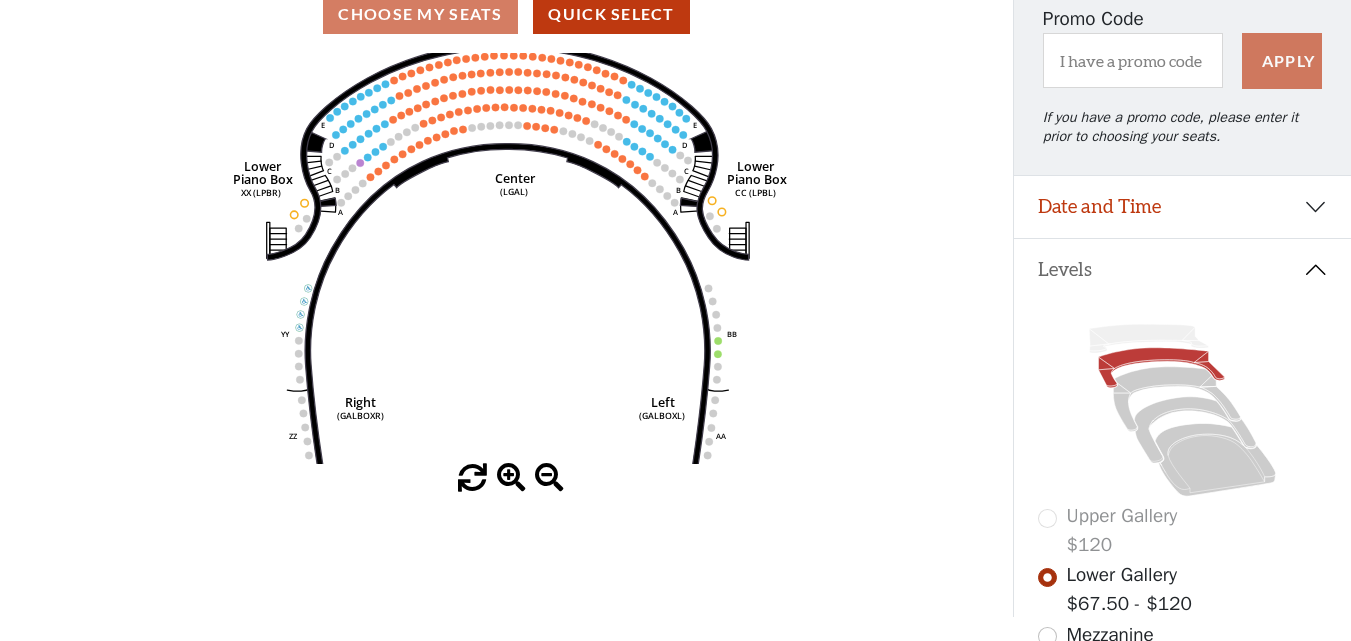 click at bounding box center (511, 478) 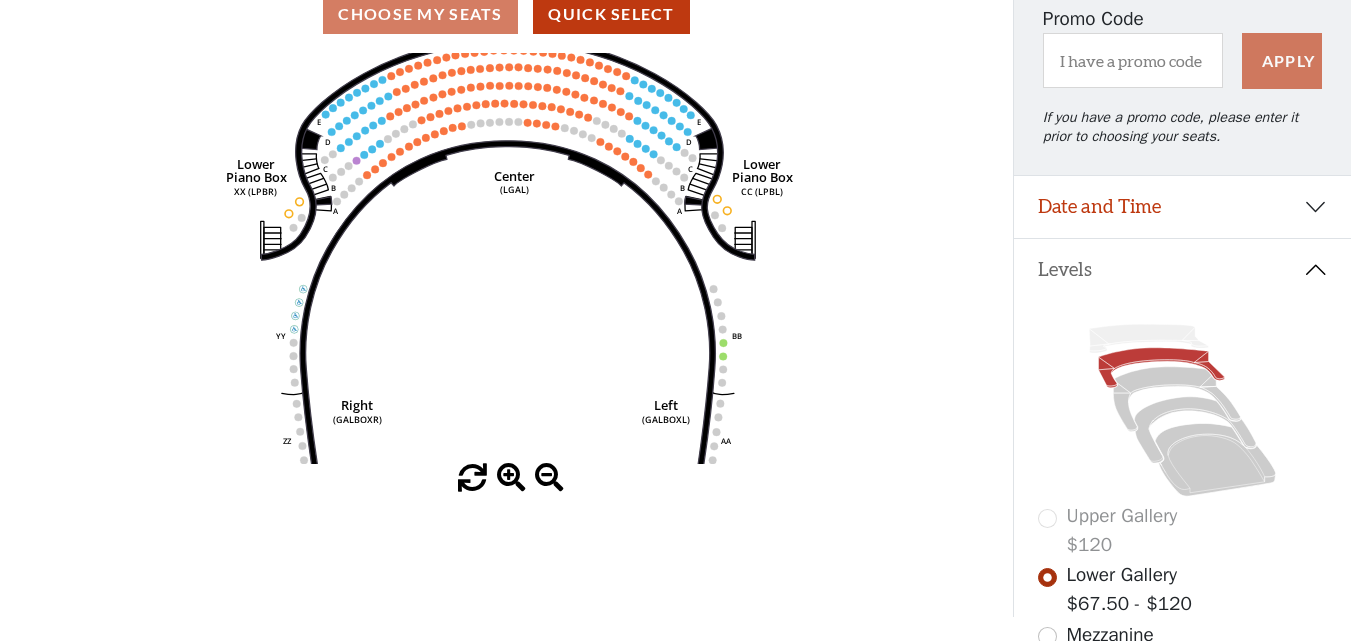 click at bounding box center (511, 478) 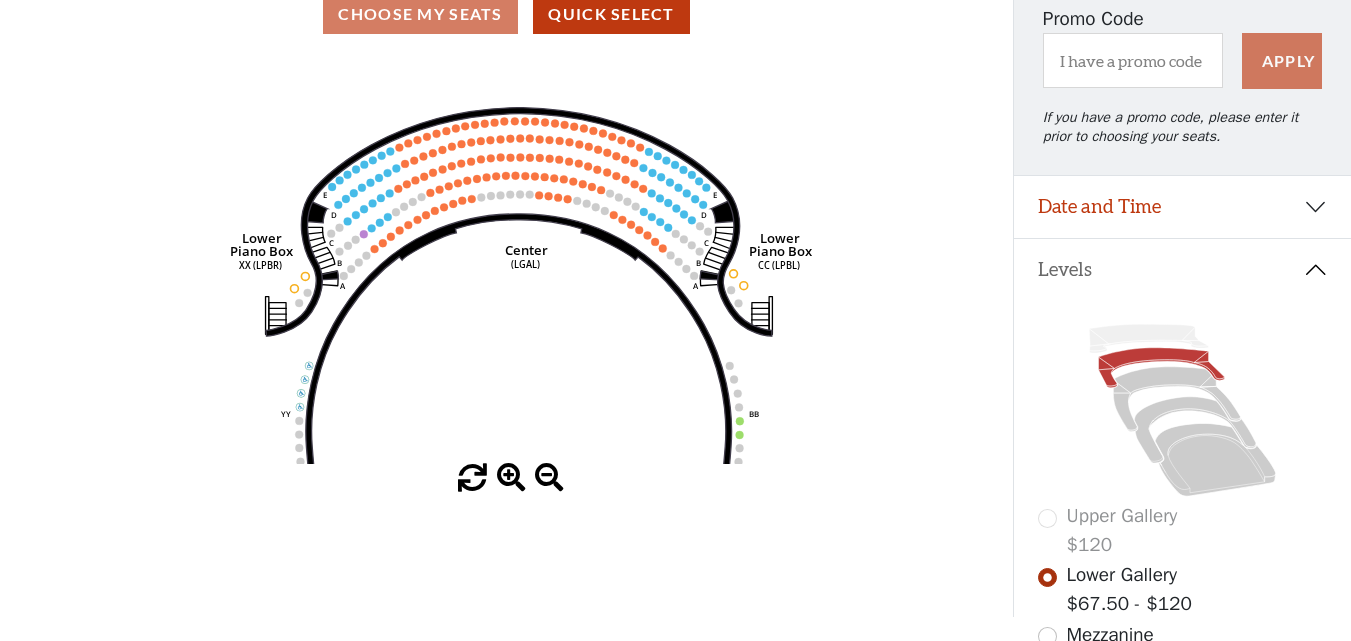 drag, startPoint x: 552, startPoint y: 324, endPoint x: 564, endPoint y: 438, distance: 114.62984 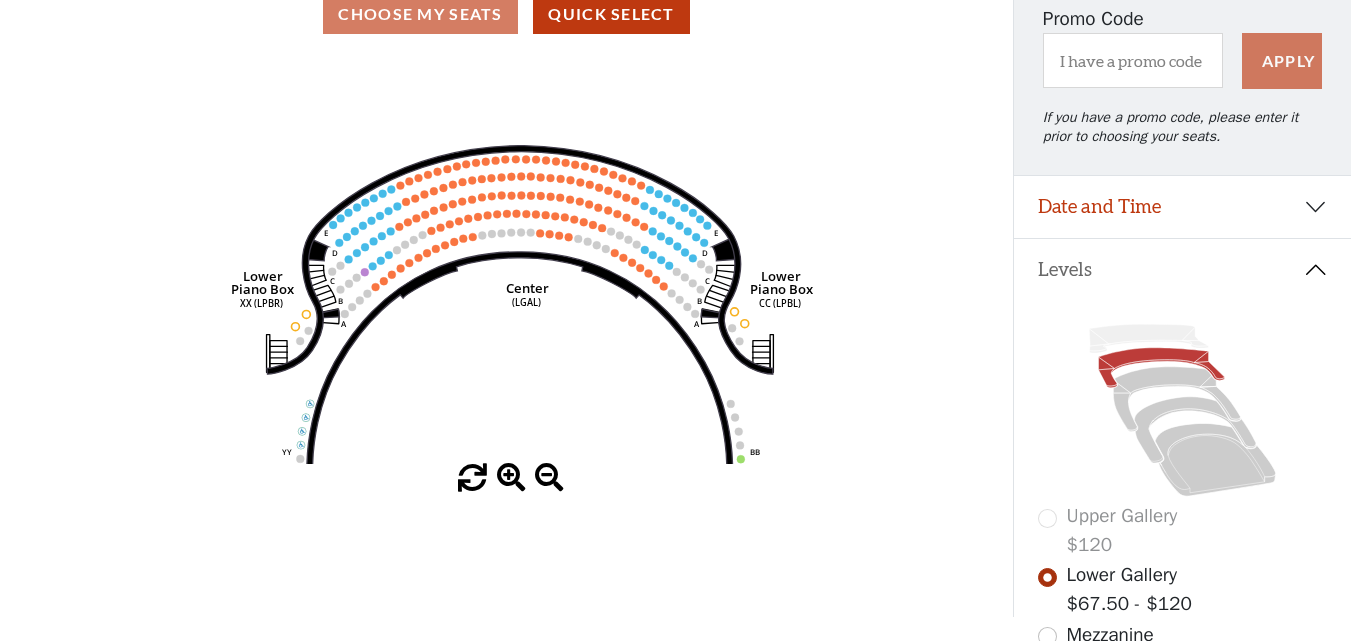 click at bounding box center [511, 478] 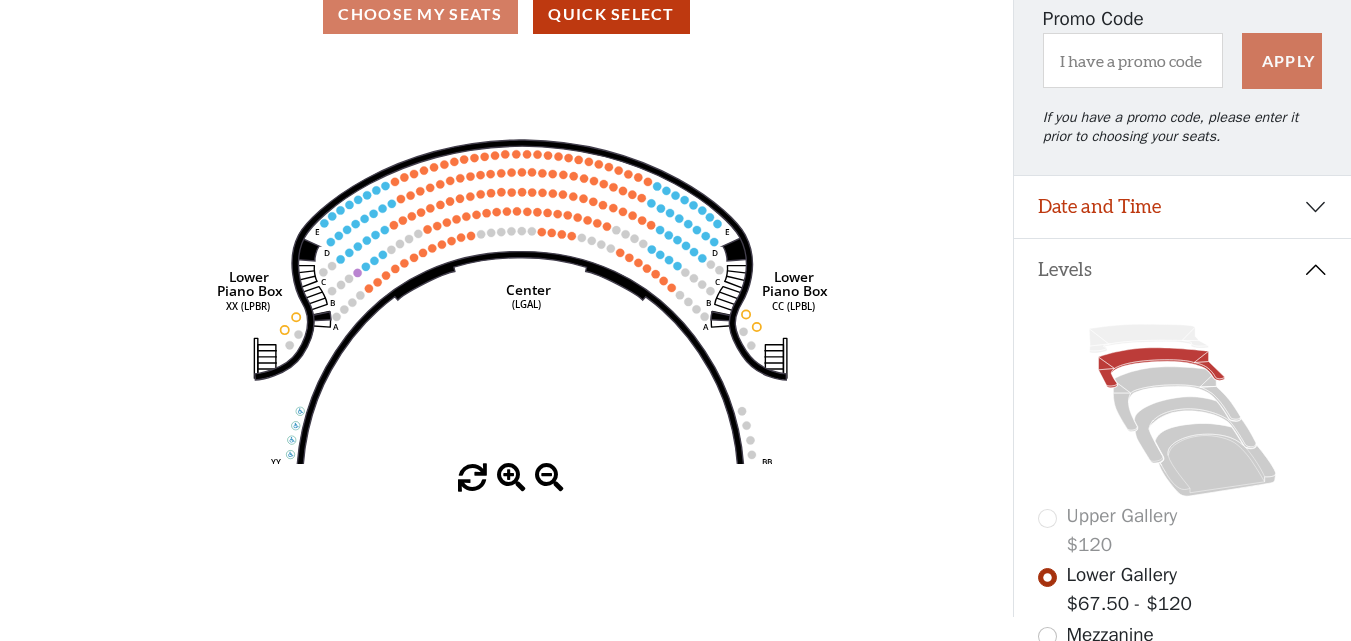click at bounding box center [511, 478] 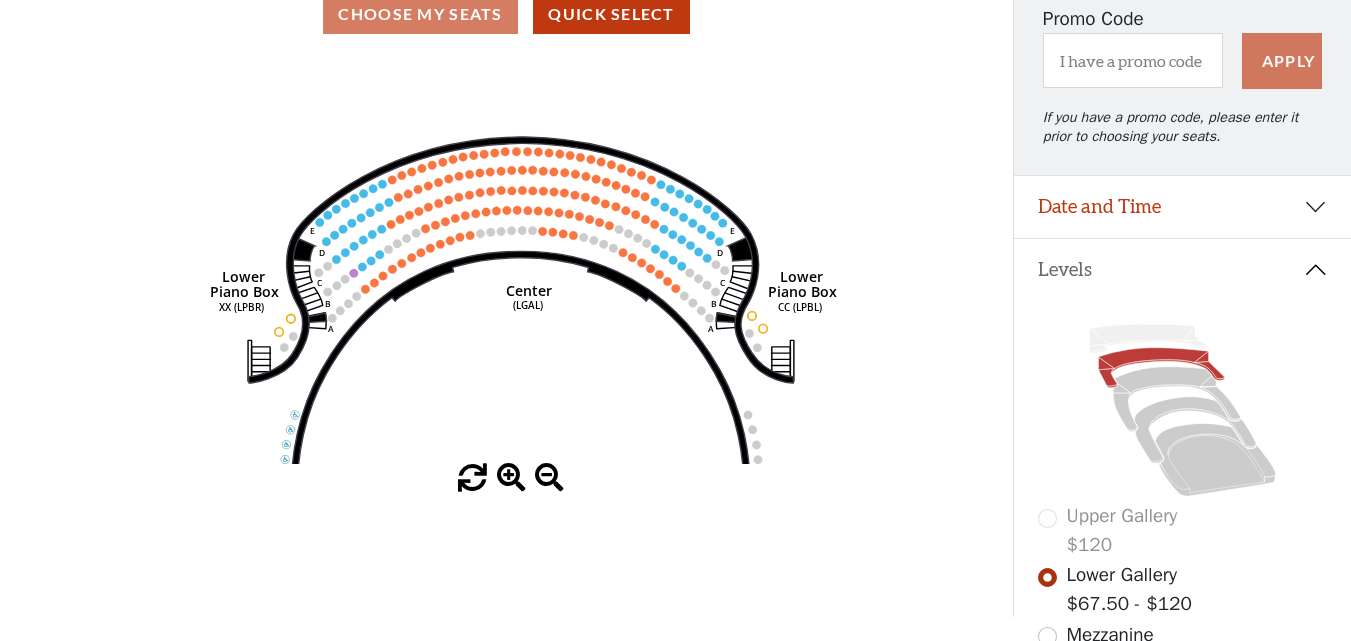 click at bounding box center (511, 478) 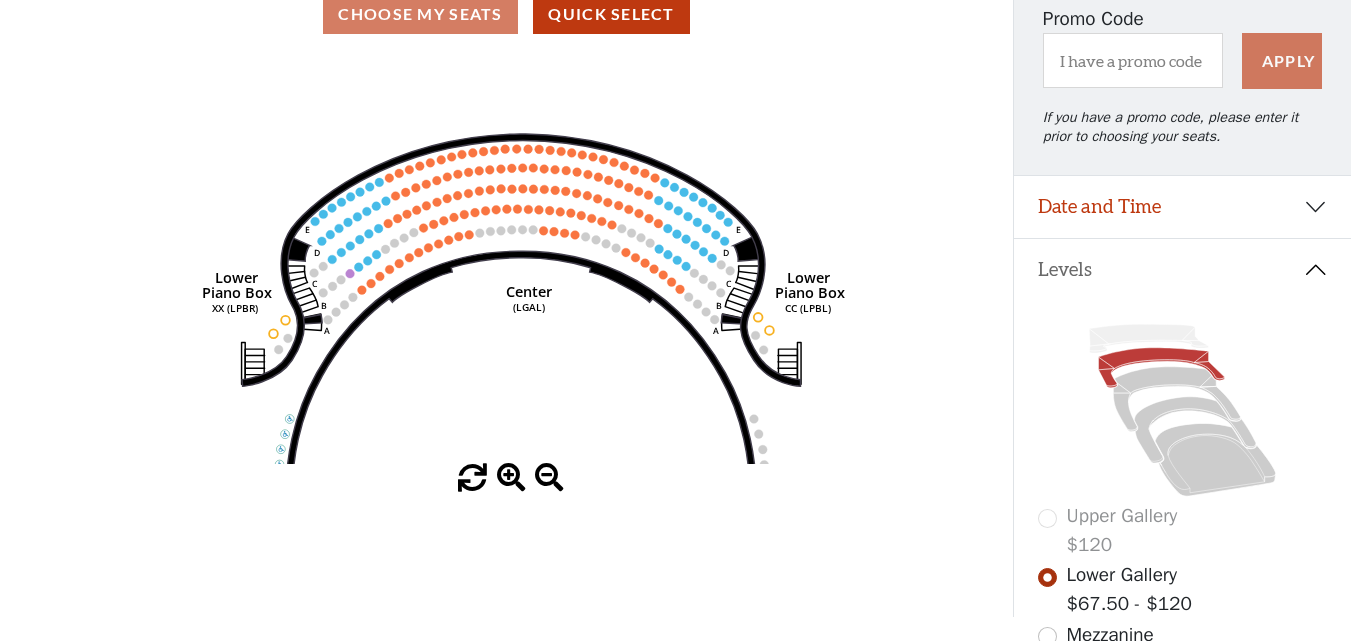 click at bounding box center (511, 478) 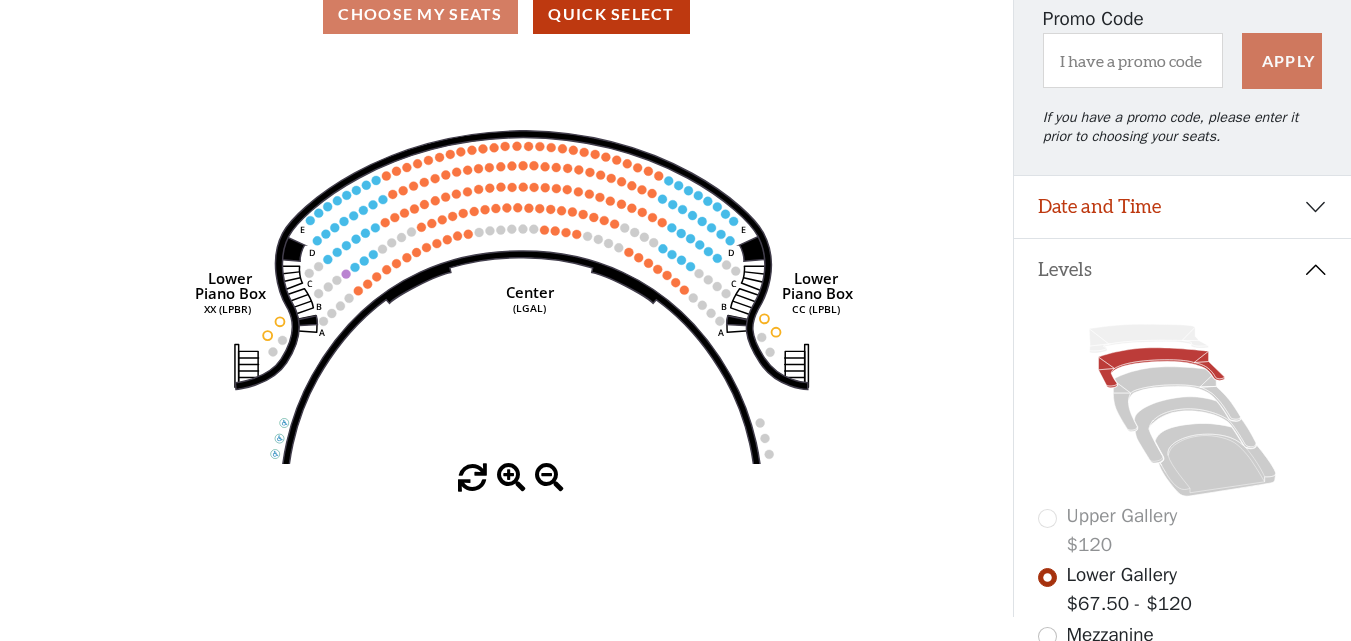click at bounding box center [511, 478] 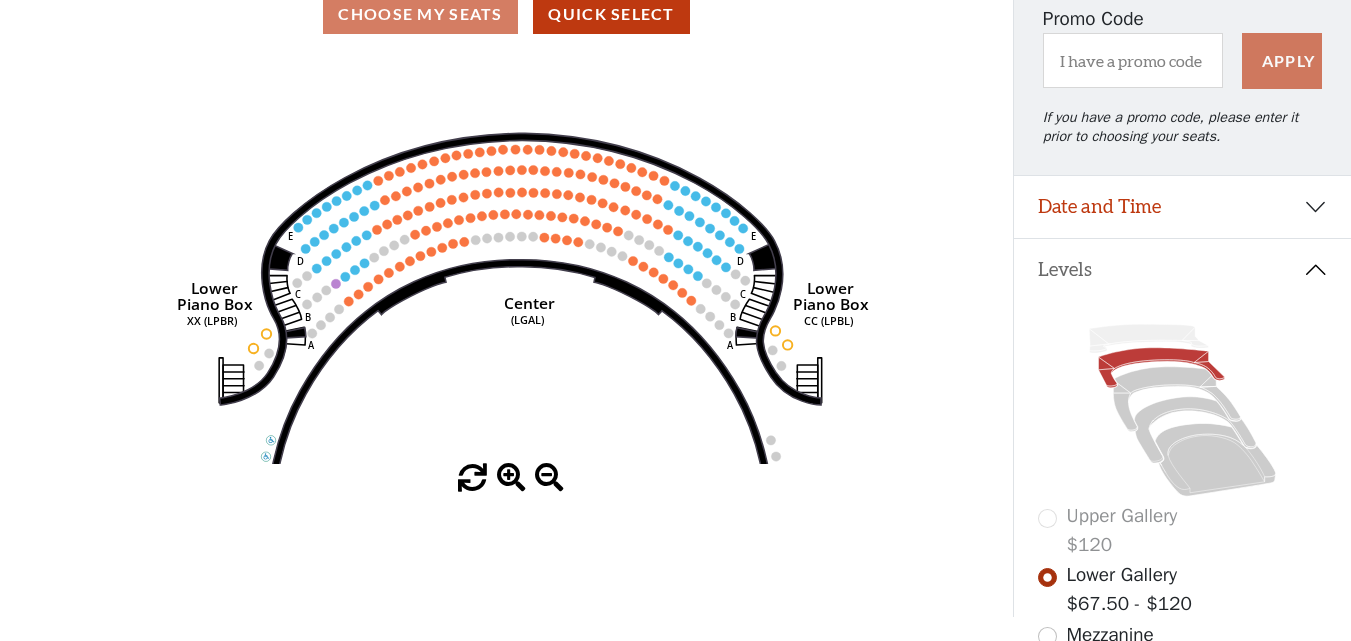 click on "Right   (GALBOXR)   E   D   C   B   A   E   D   C   B   A   YY   ZZ   Left   (GALBOXL)   BB   AA   Center   Lower   Piano Box   (LGAL)   CC (LPBL)   Lower   Piano Box   XX (LPBR)" 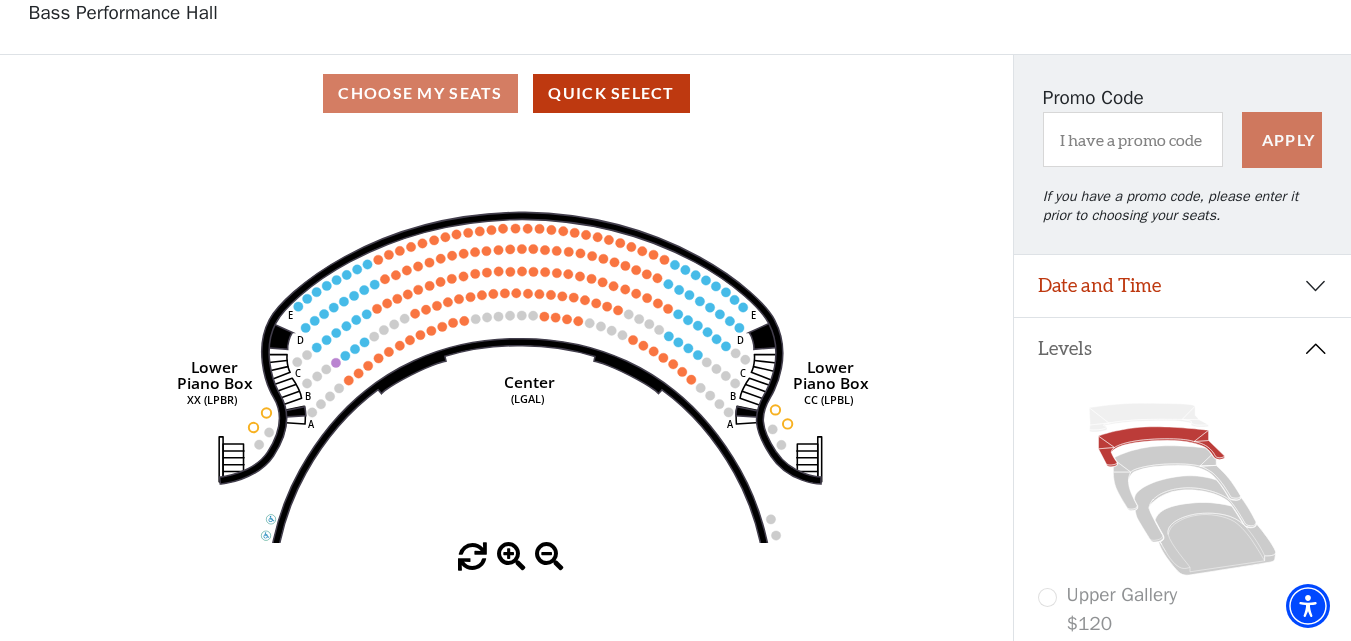 scroll, scrollTop: 97, scrollLeft: 0, axis: vertical 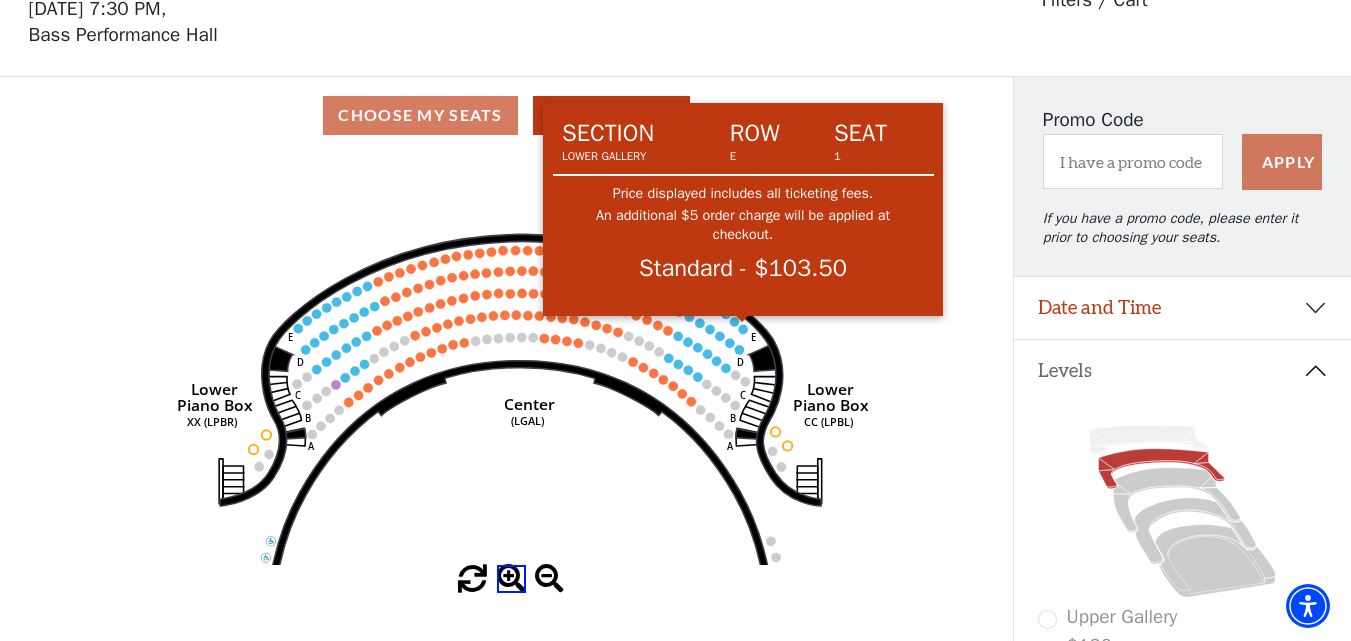 click 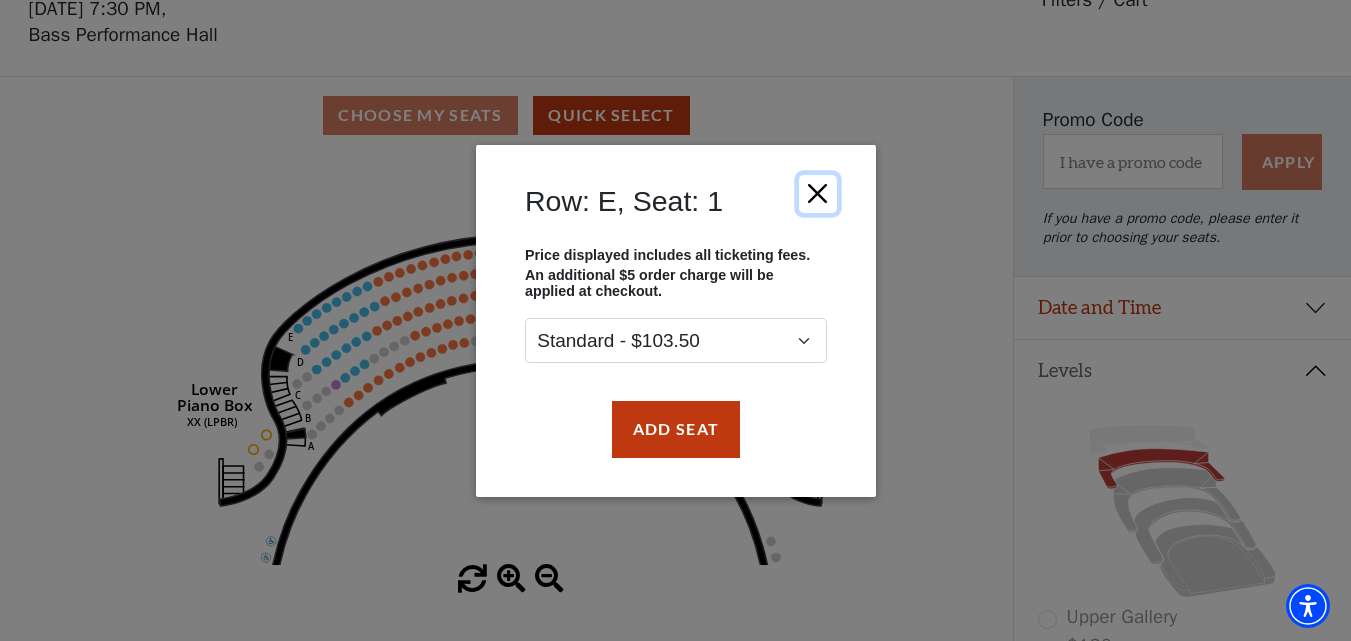 click at bounding box center [817, 193] 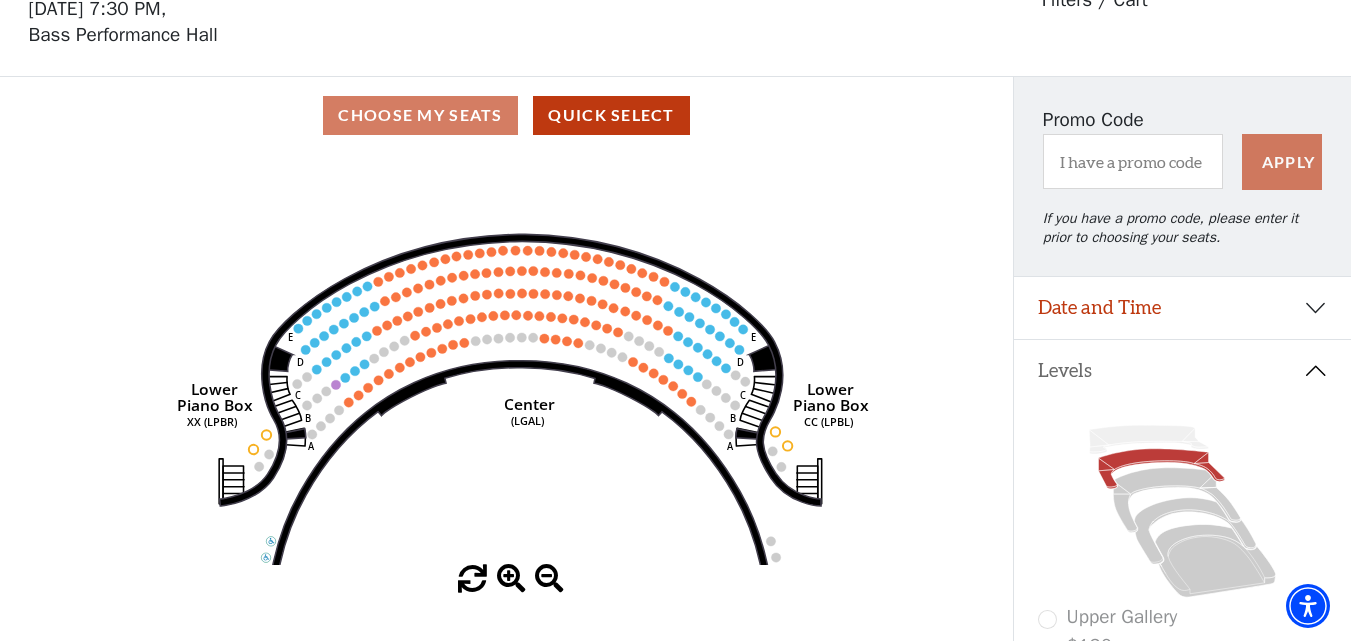 click 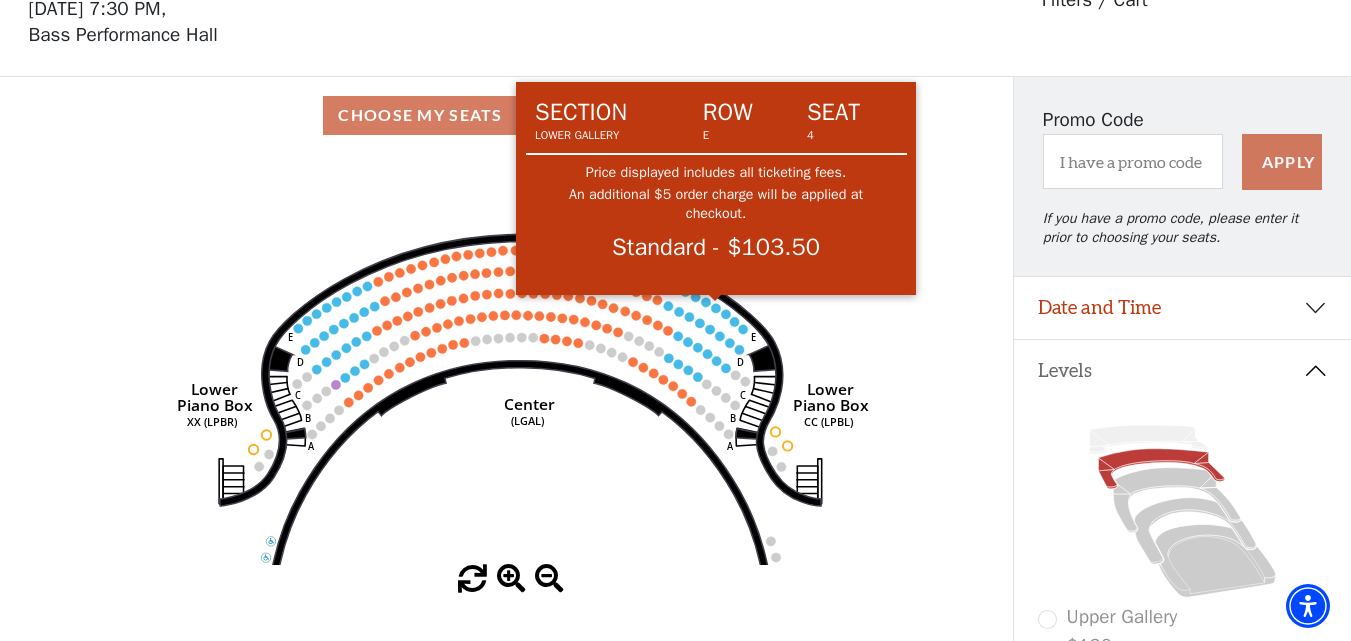 click 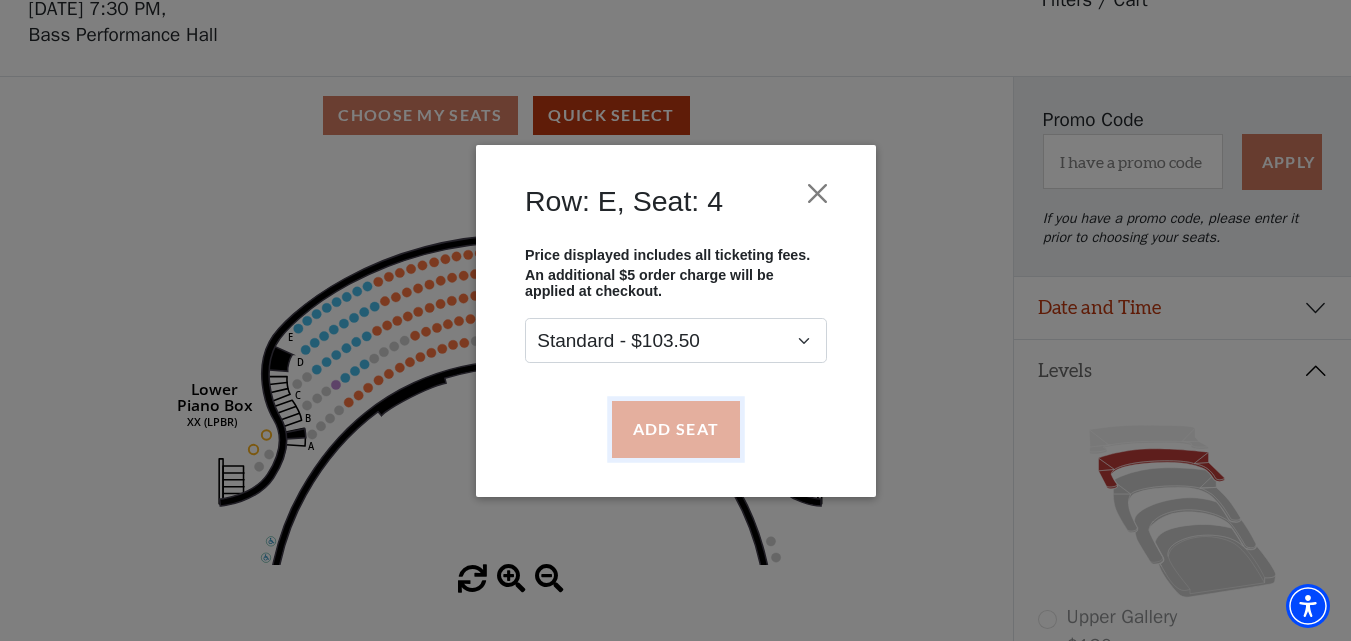 click on "Add Seat" at bounding box center (675, 429) 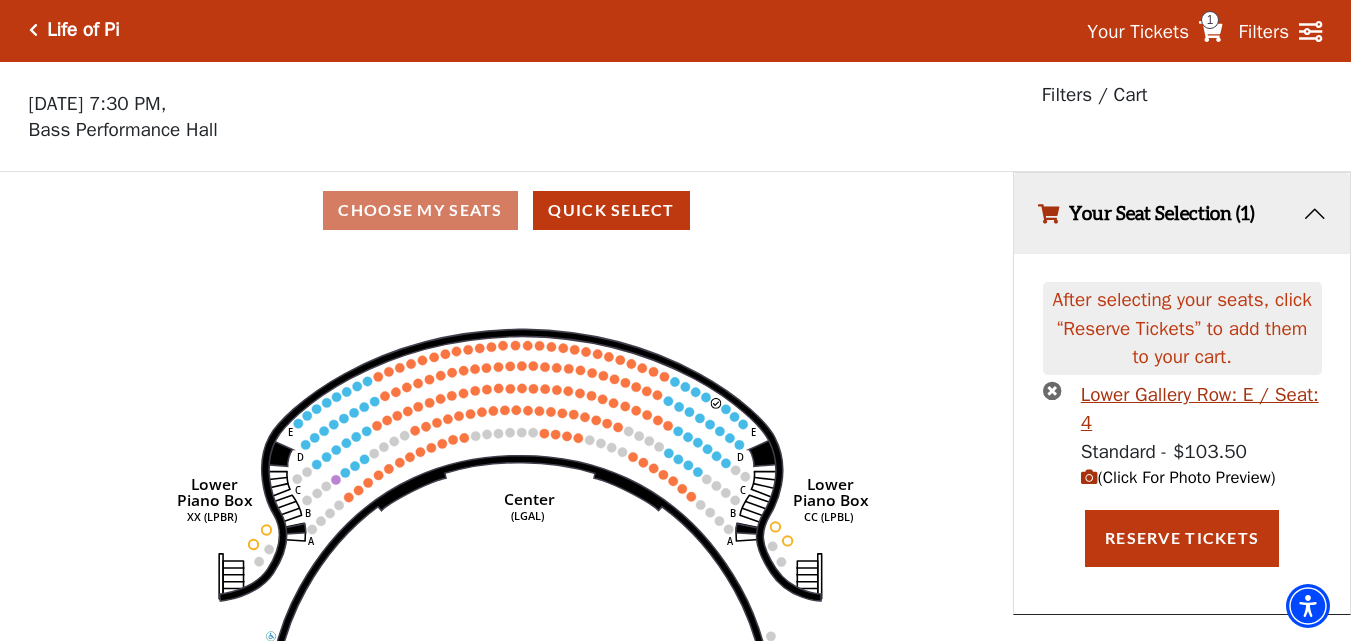 scroll, scrollTop: 0, scrollLeft: 0, axis: both 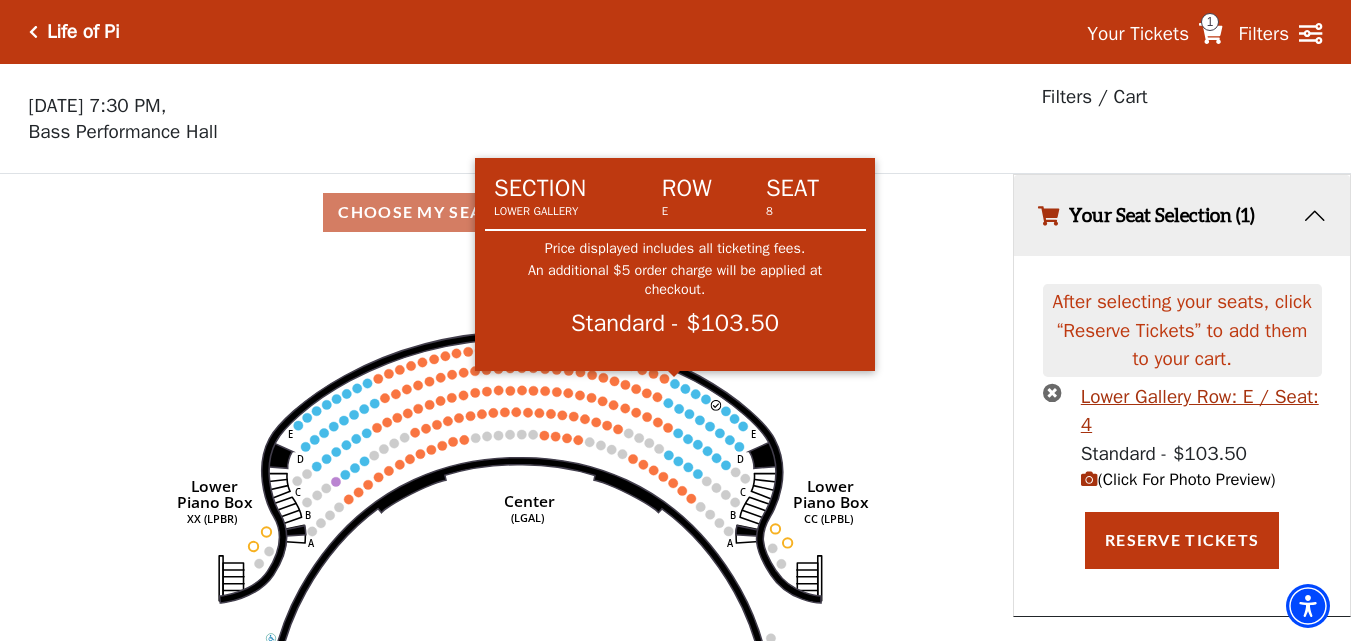 click 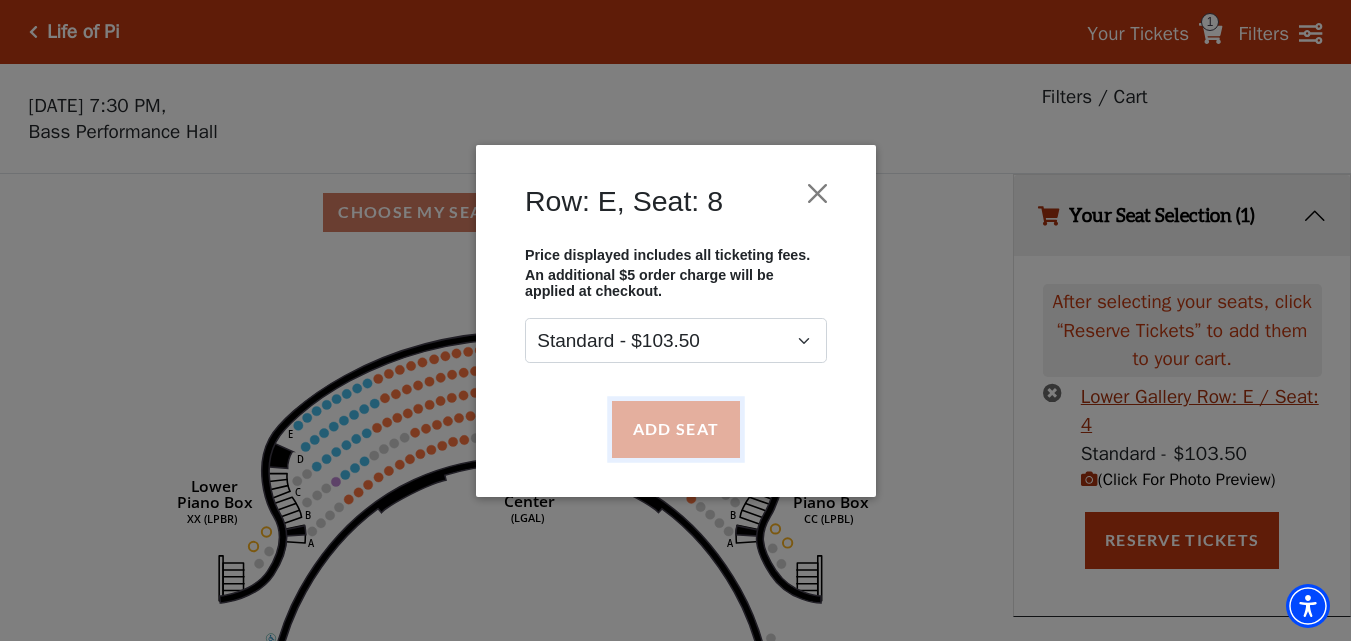 click on "Add Seat" at bounding box center (675, 429) 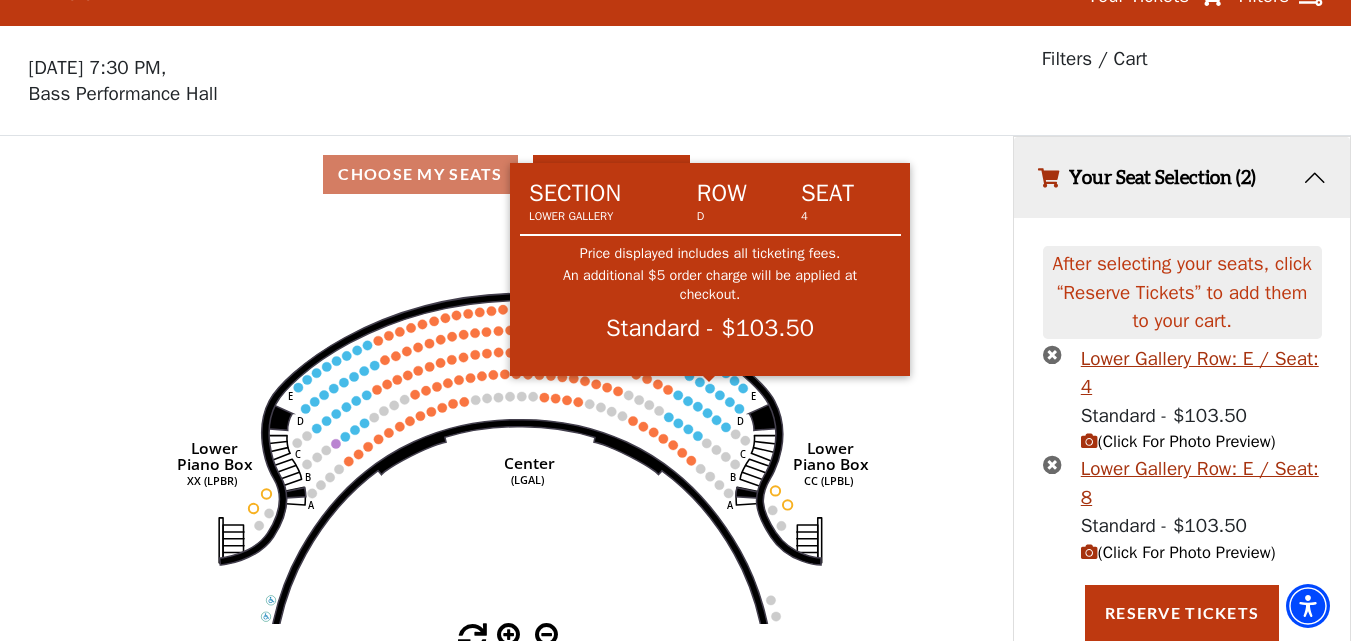 click 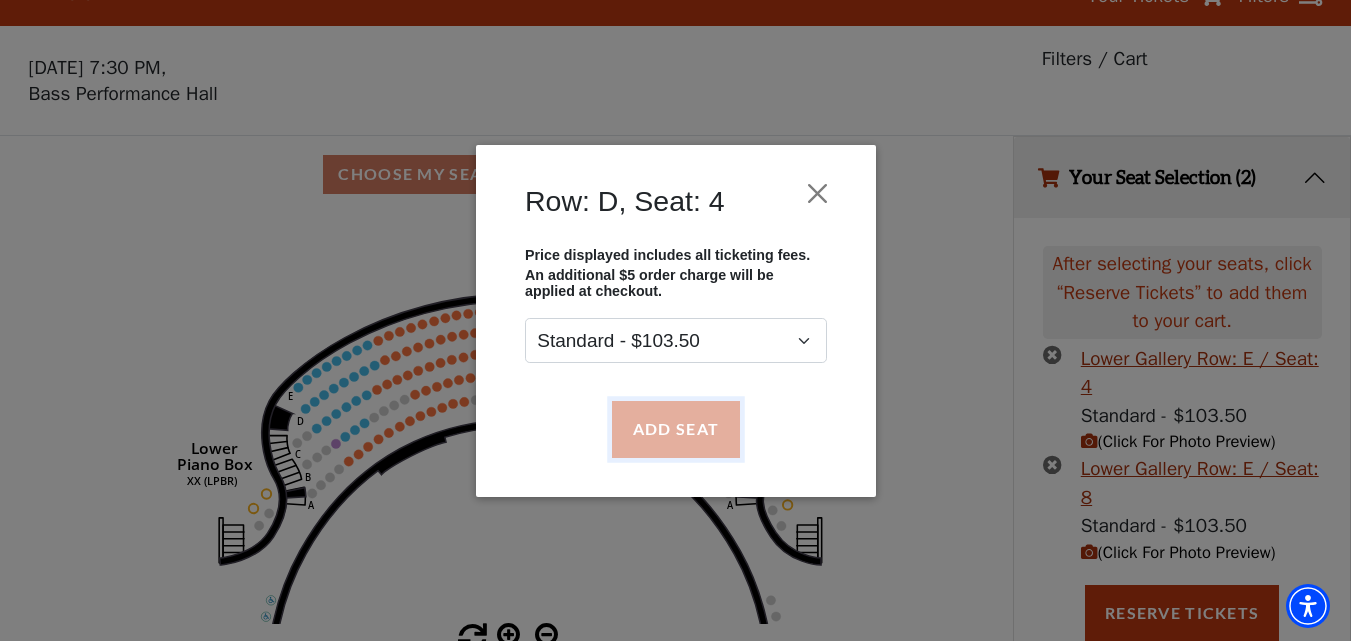 click on "Add Seat" at bounding box center [675, 429] 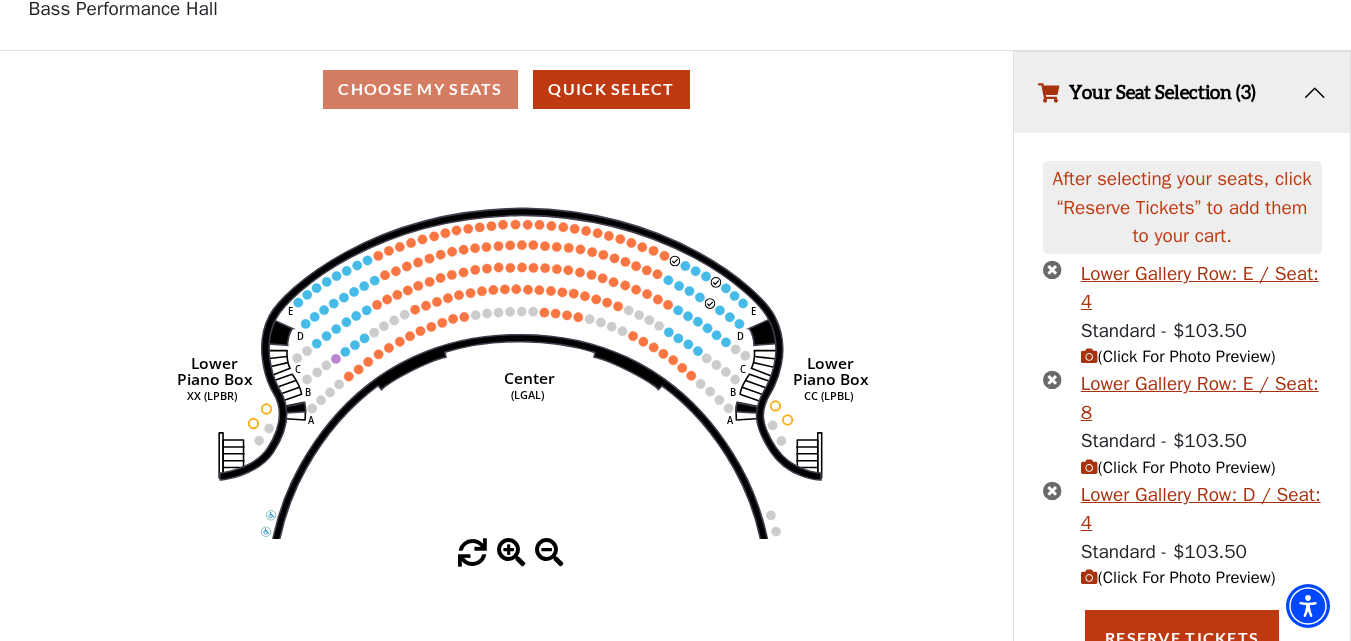scroll, scrollTop: 149, scrollLeft: 0, axis: vertical 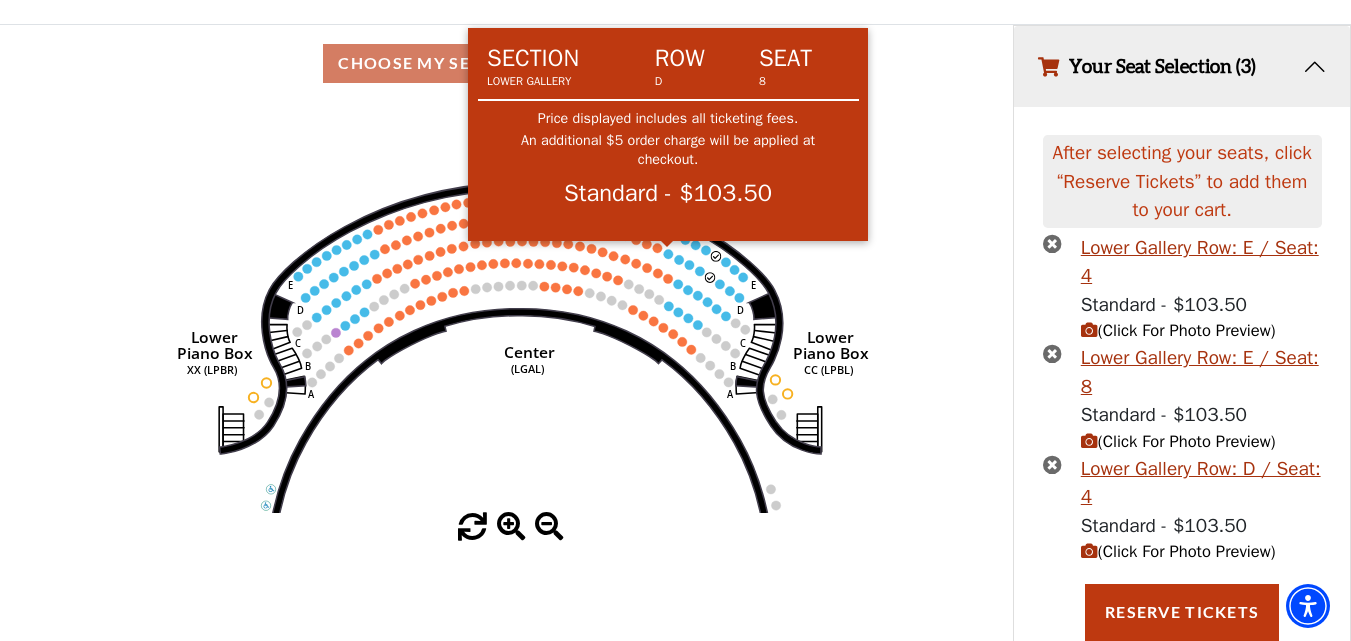 click 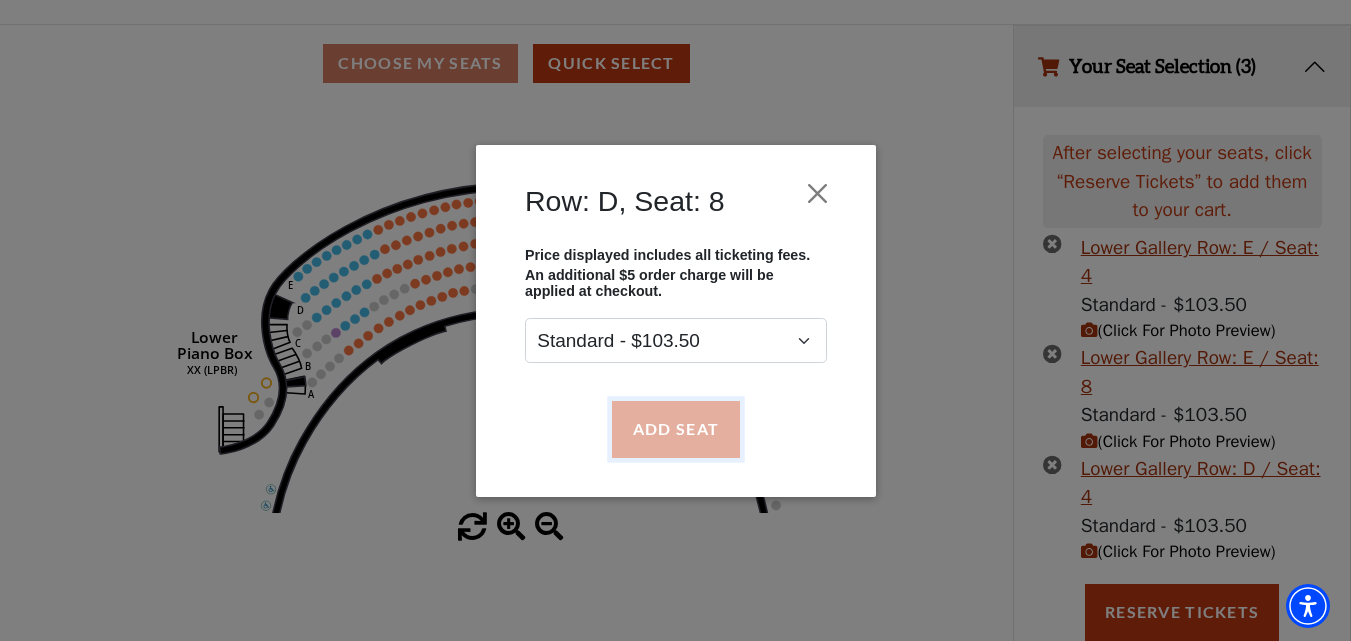 drag, startPoint x: 675, startPoint y: 425, endPoint x: 673, endPoint y: 374, distance: 51.0392 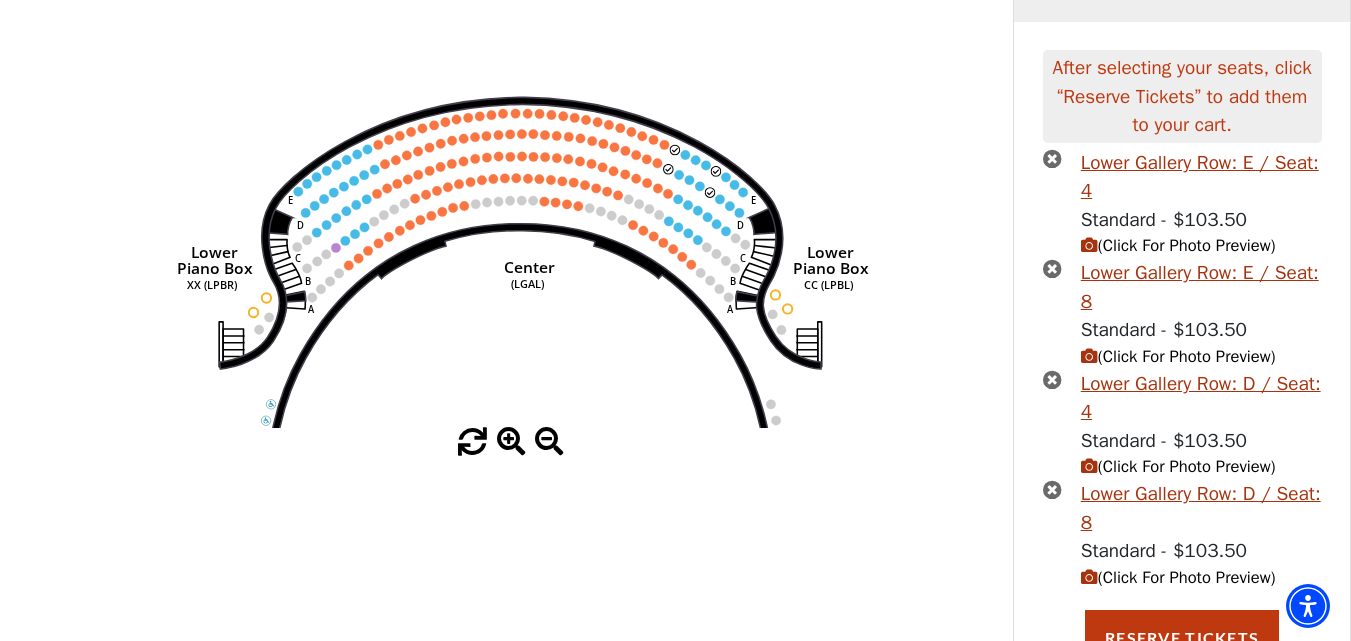 scroll, scrollTop: 259, scrollLeft: 0, axis: vertical 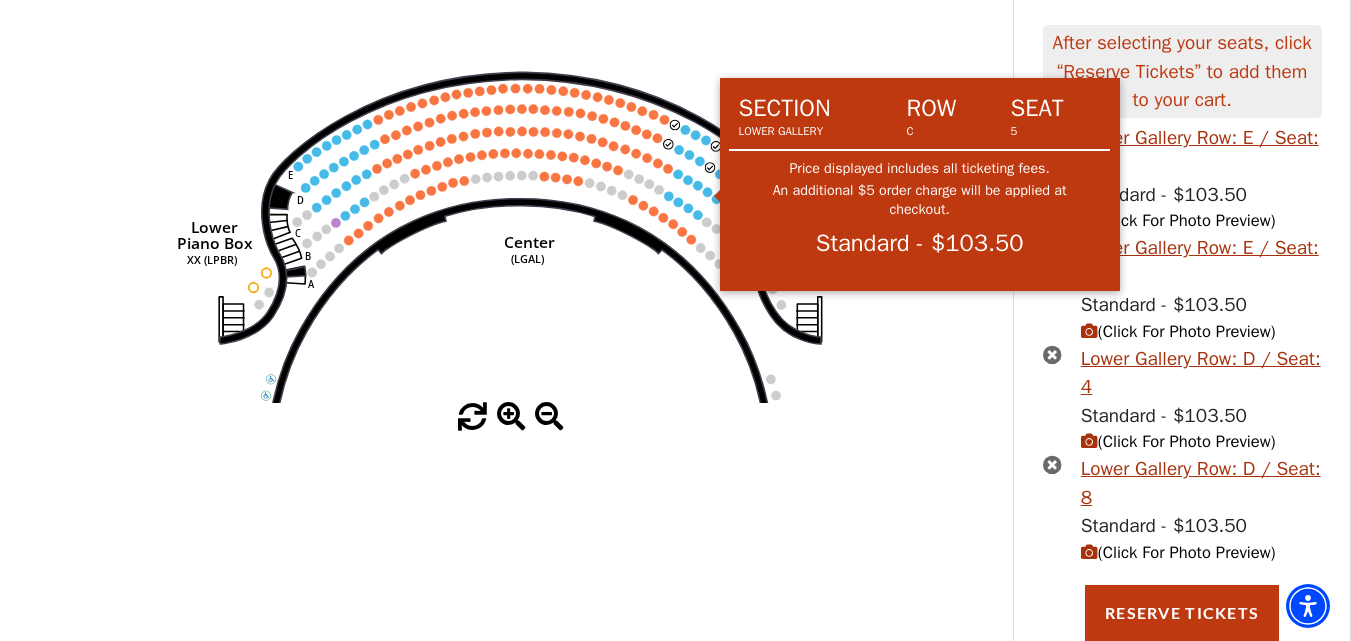 click 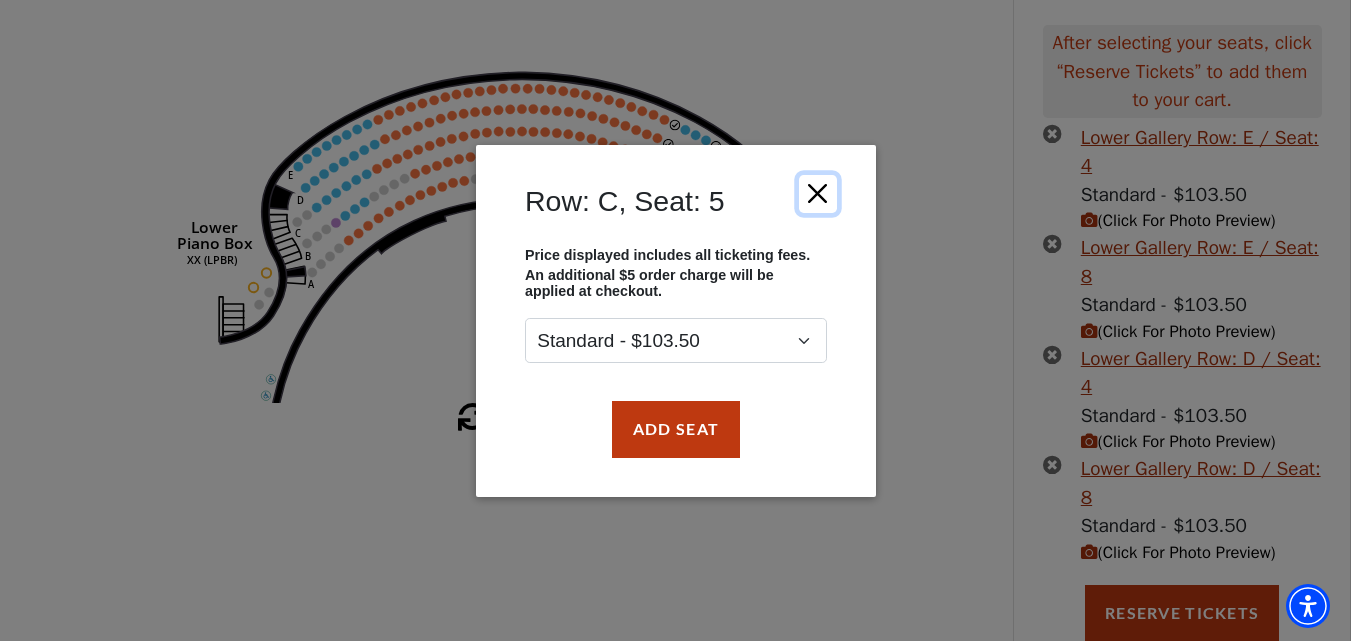 click at bounding box center [817, 193] 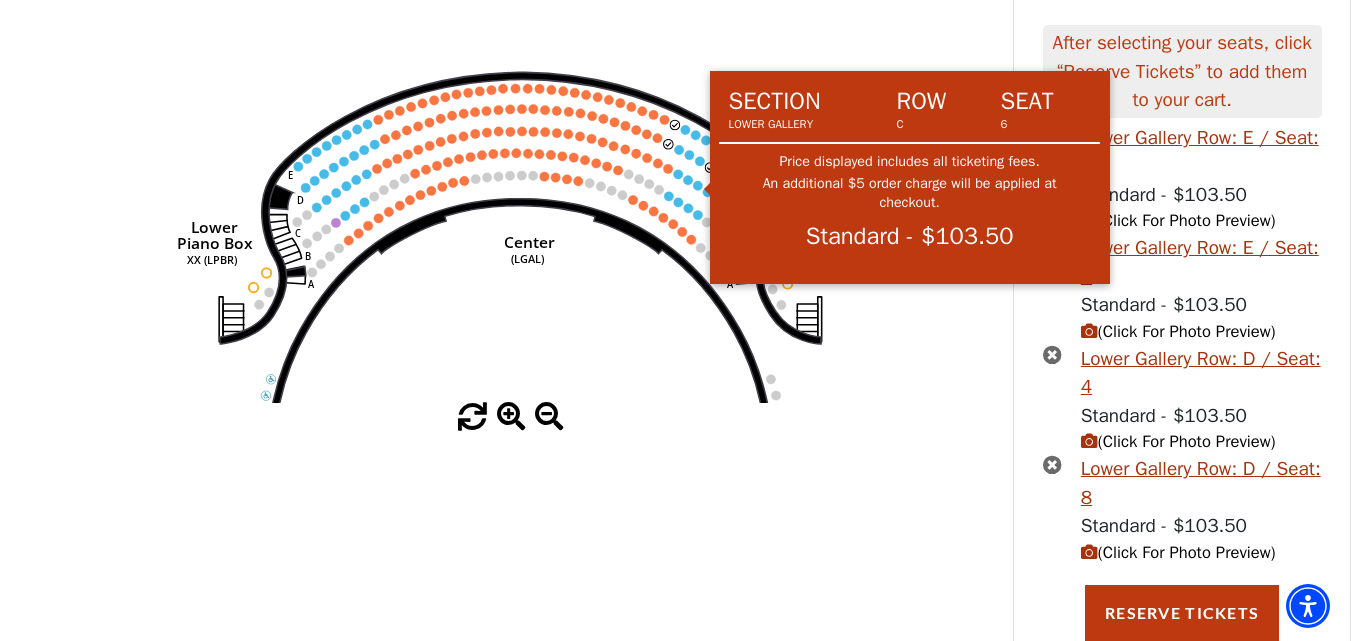 click 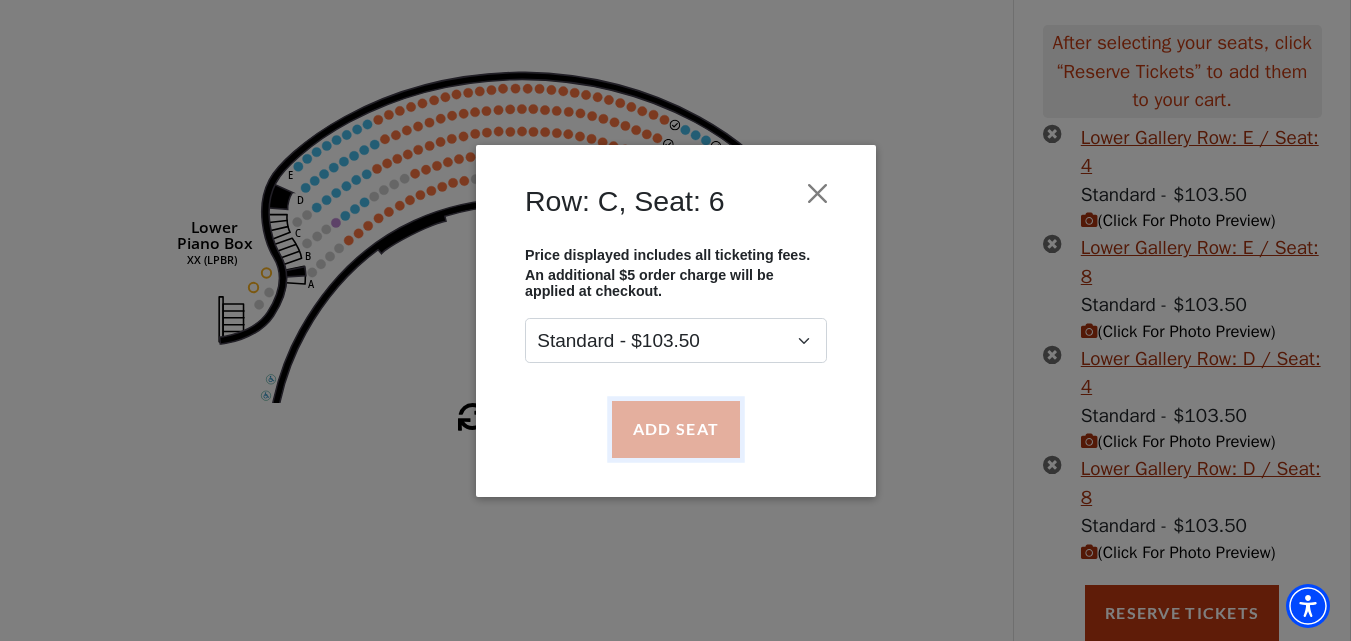 click on "Add Seat" at bounding box center [675, 429] 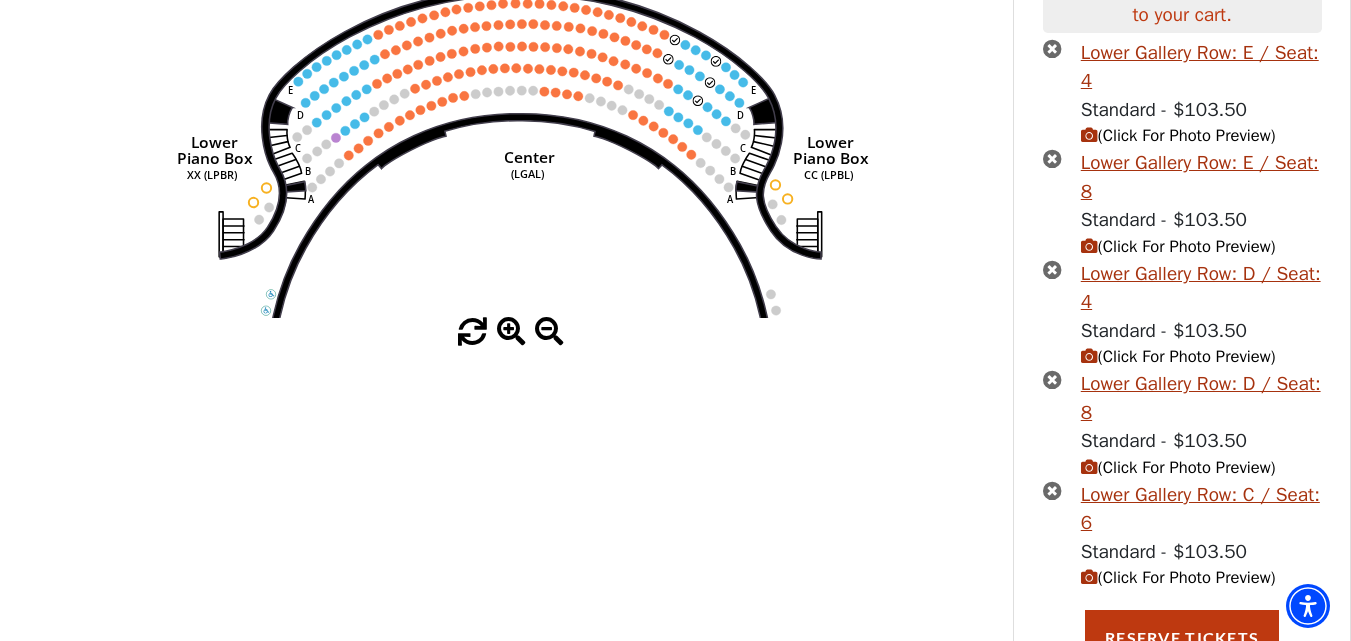 scroll, scrollTop: 369, scrollLeft: 0, axis: vertical 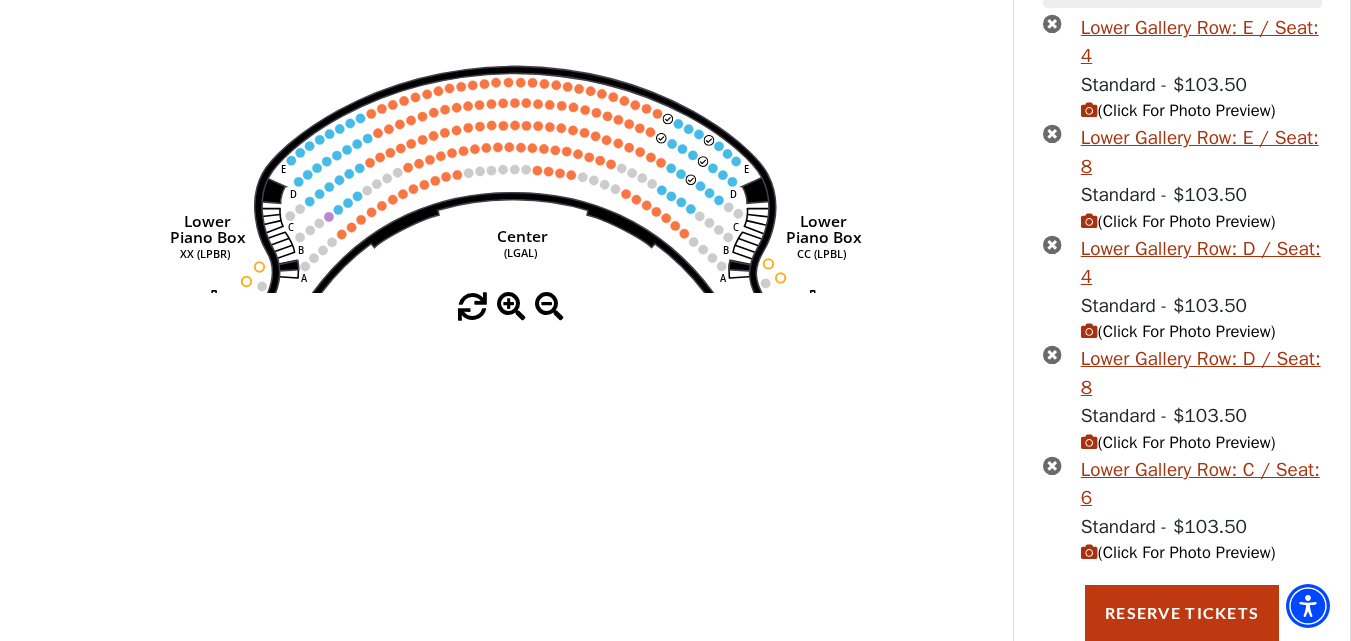 drag, startPoint x: 738, startPoint y: 231, endPoint x: 733, endPoint y: 326, distance: 95.131485 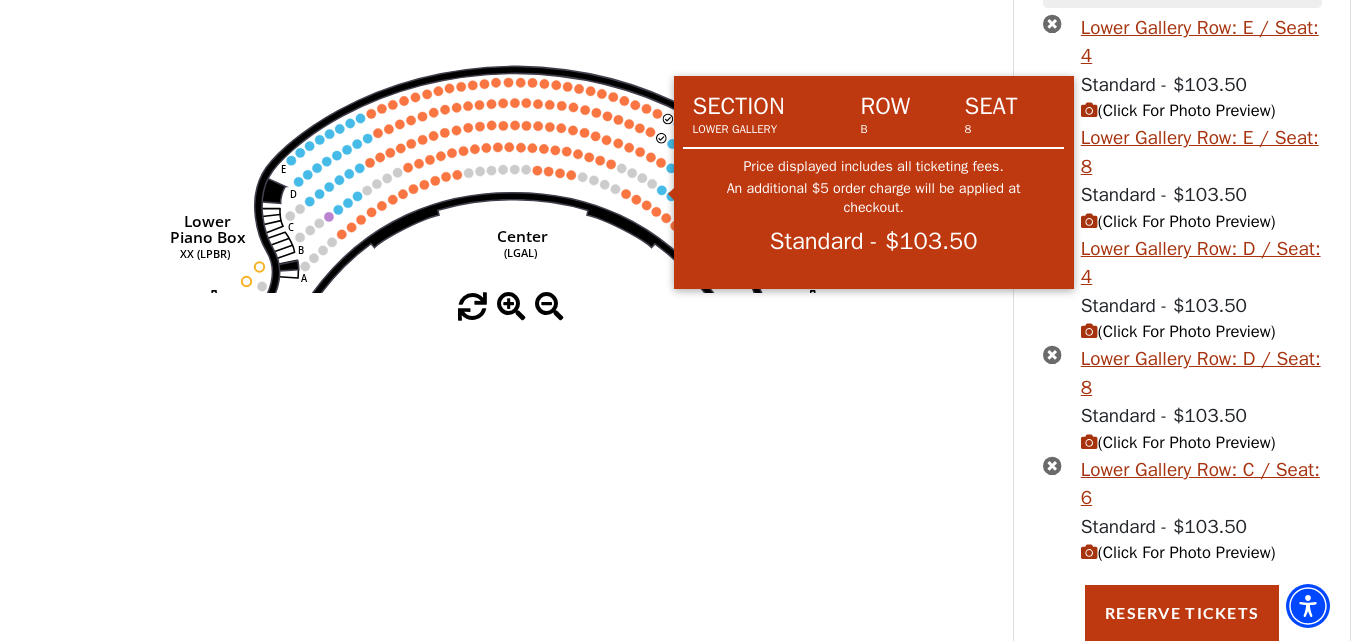 click 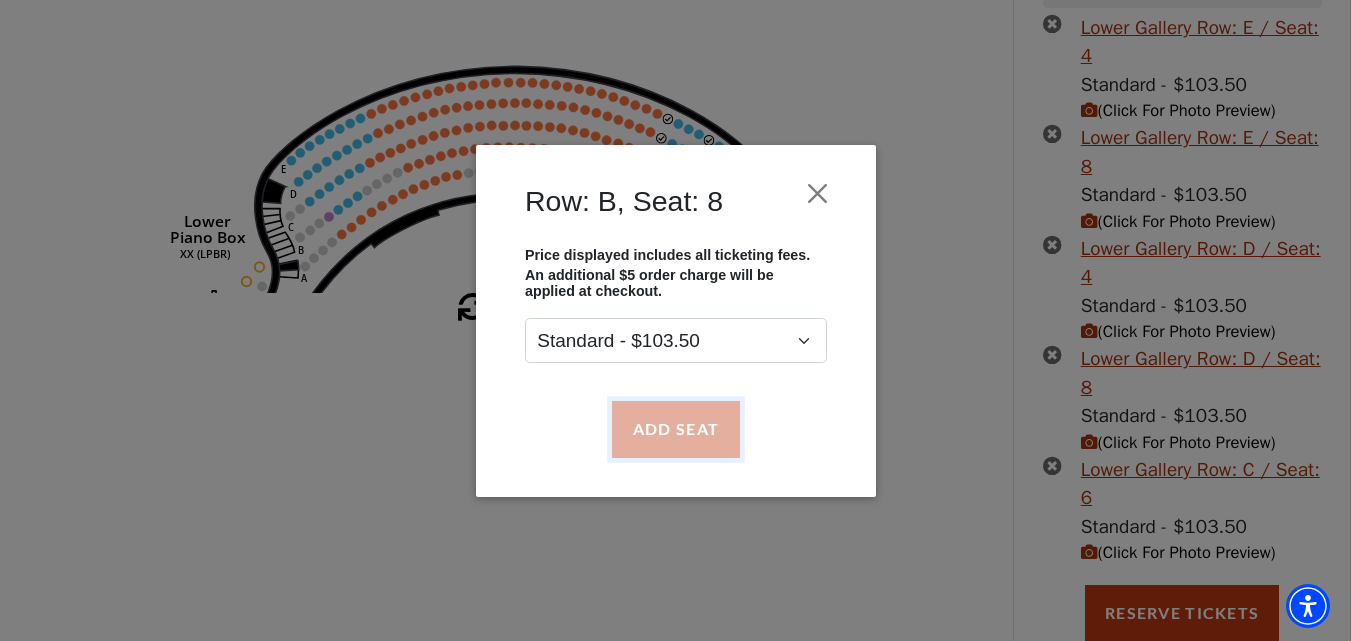 drag, startPoint x: 681, startPoint y: 427, endPoint x: 701, endPoint y: 380, distance: 51.078373 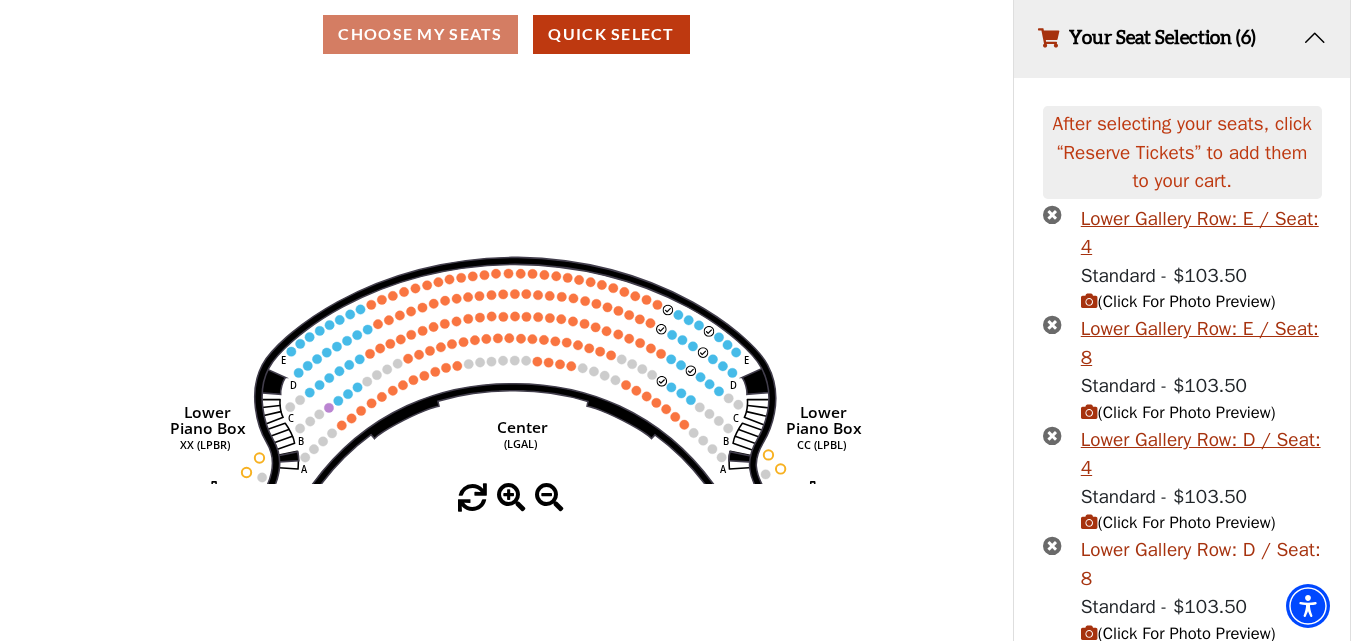 scroll, scrollTop: 128, scrollLeft: 0, axis: vertical 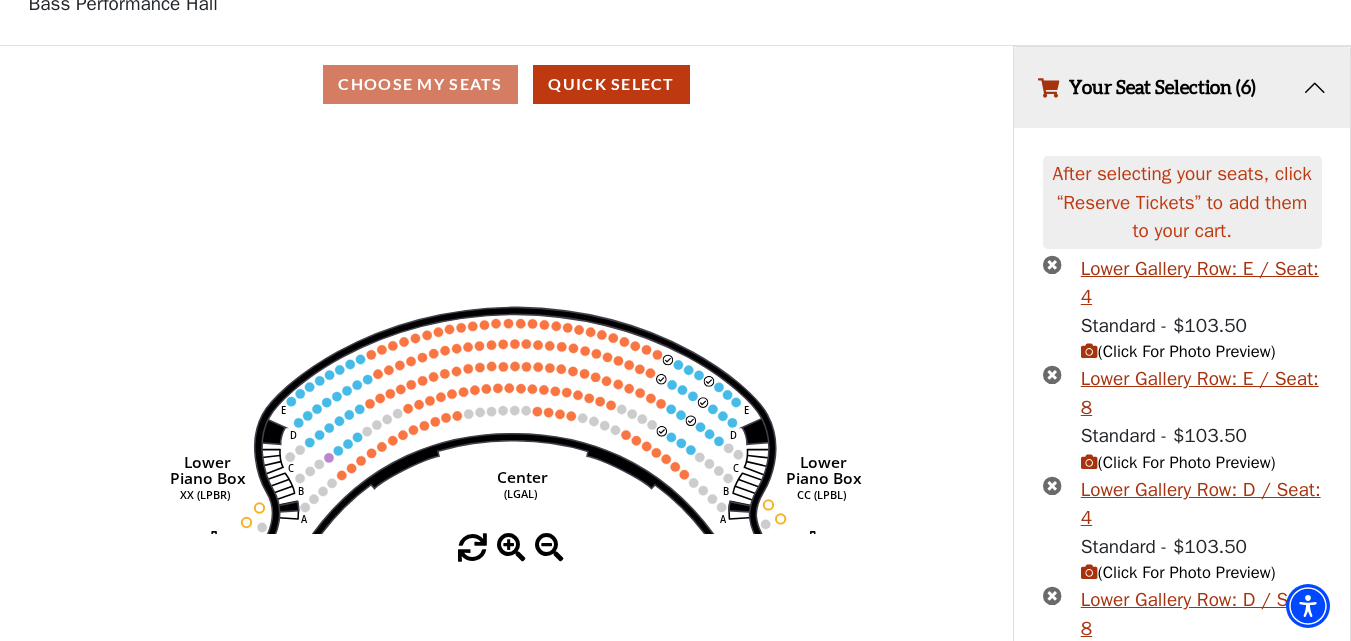 click at bounding box center [1052, 264] 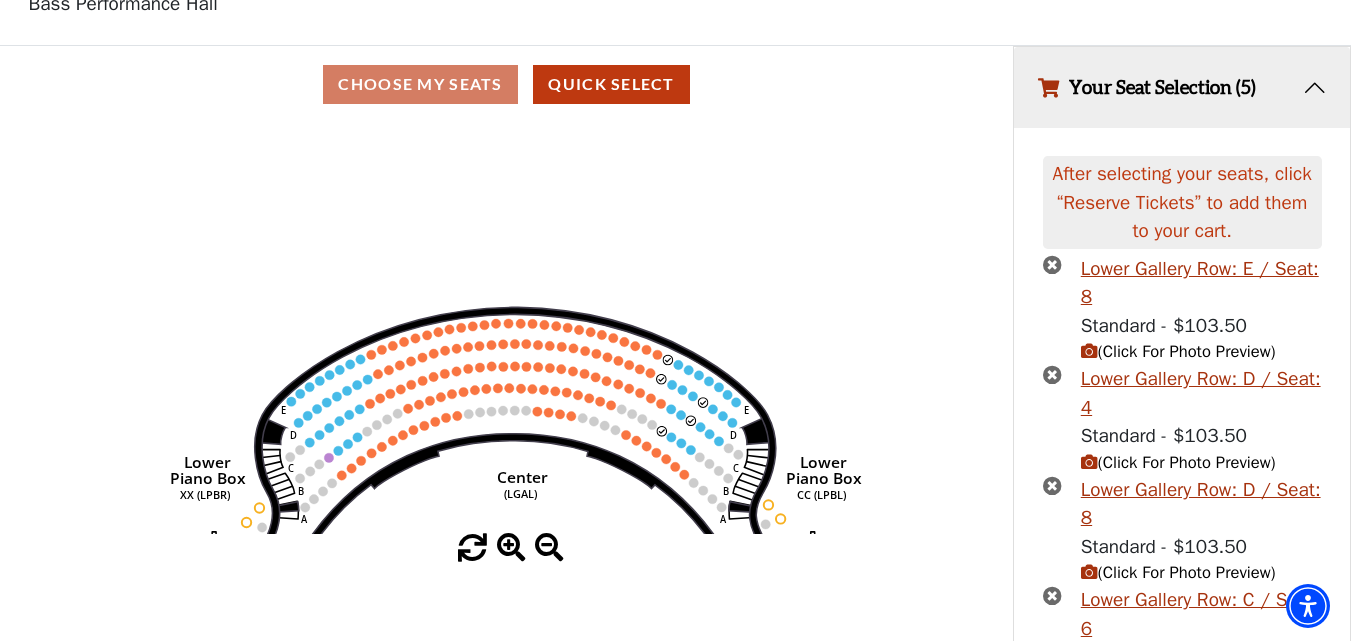 click at bounding box center (1052, 264) 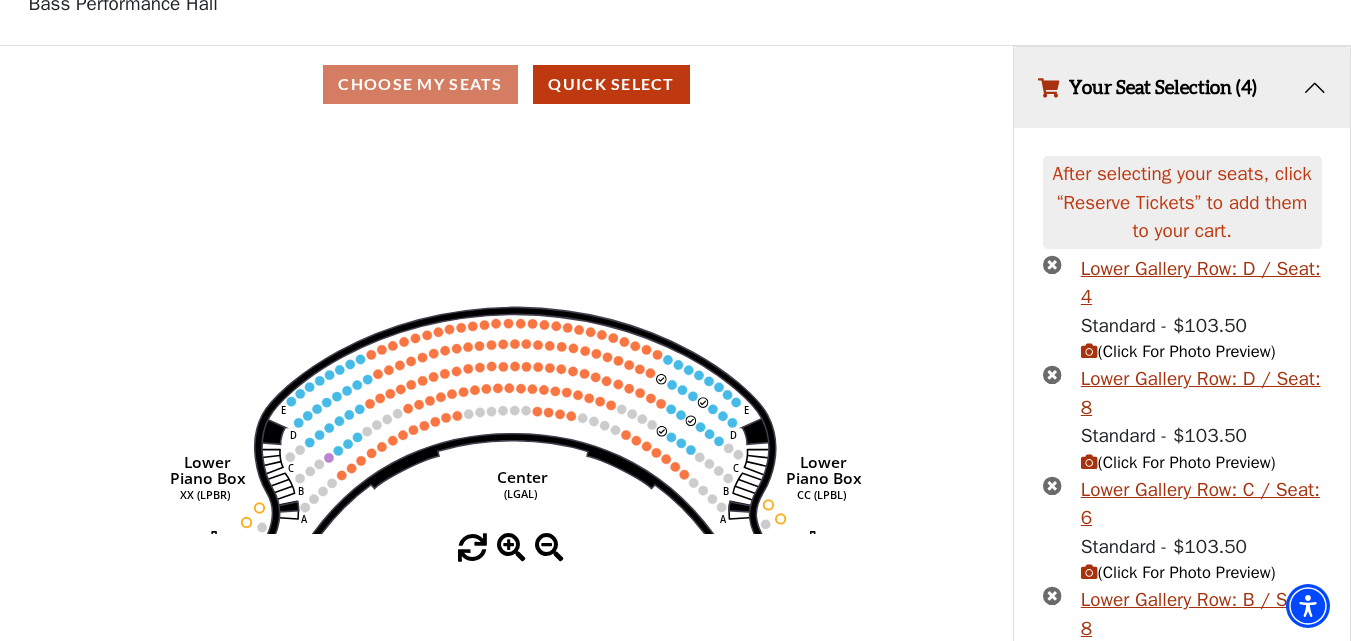 click at bounding box center (1052, 264) 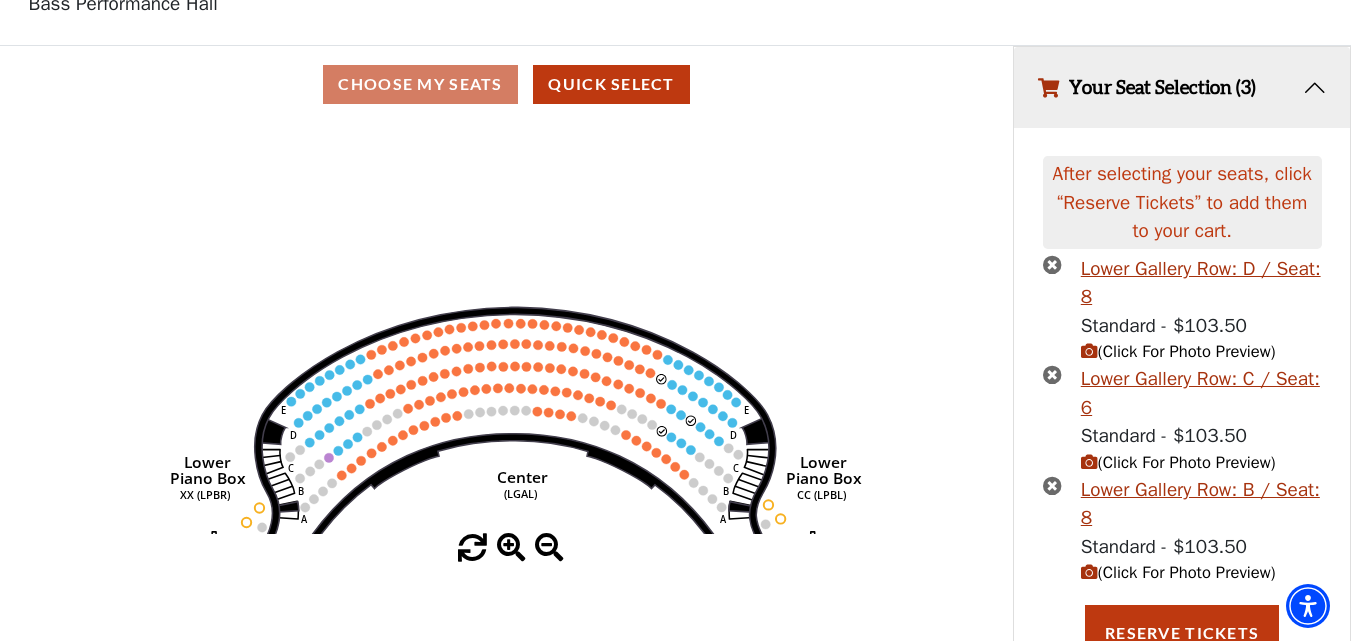 click at bounding box center (1052, 264) 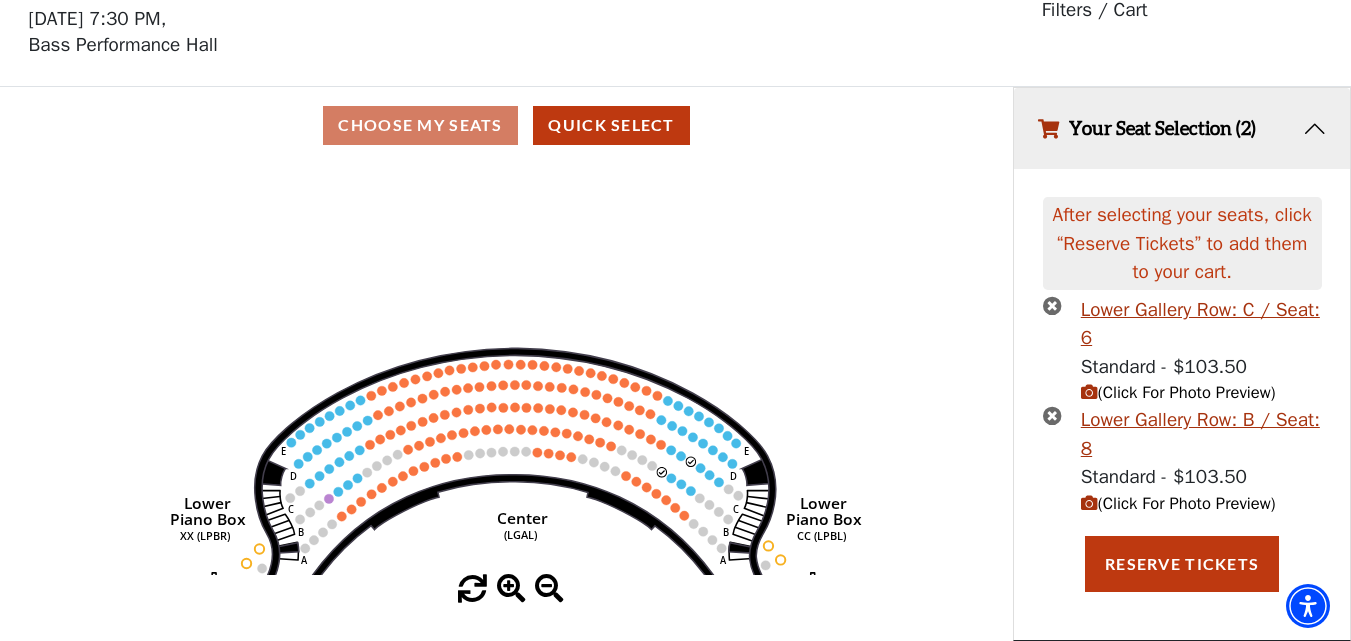 click at bounding box center [1052, 305] 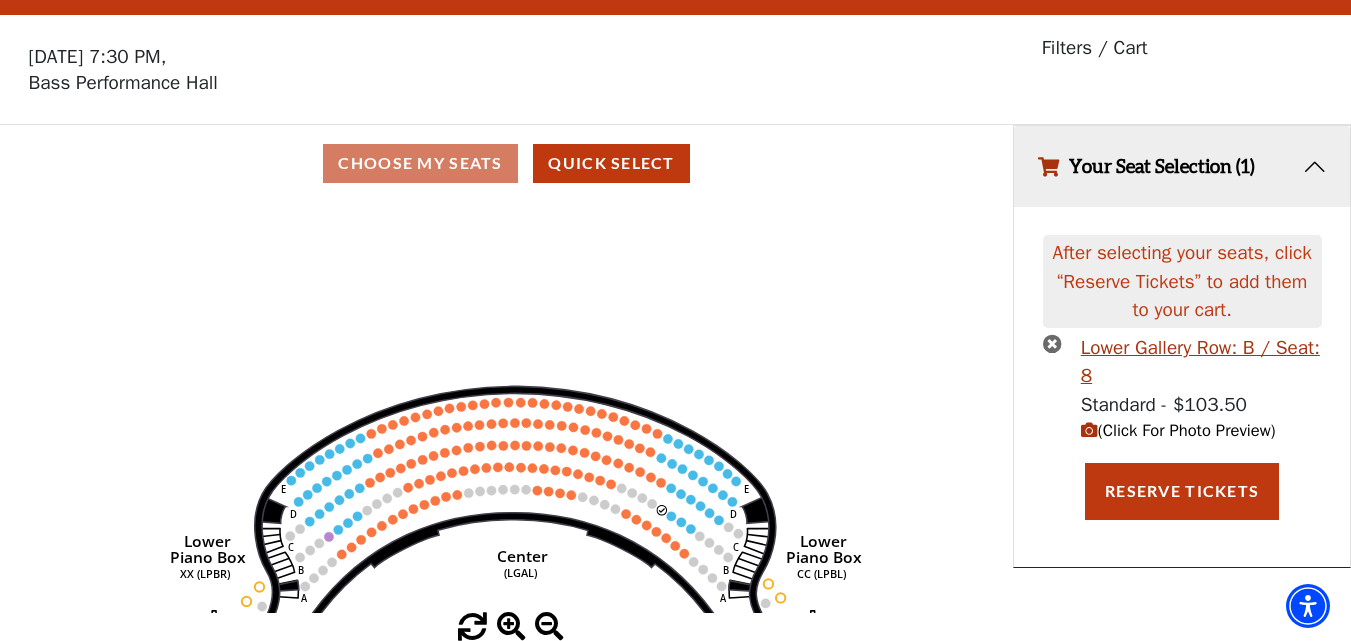 scroll, scrollTop: 49, scrollLeft: 0, axis: vertical 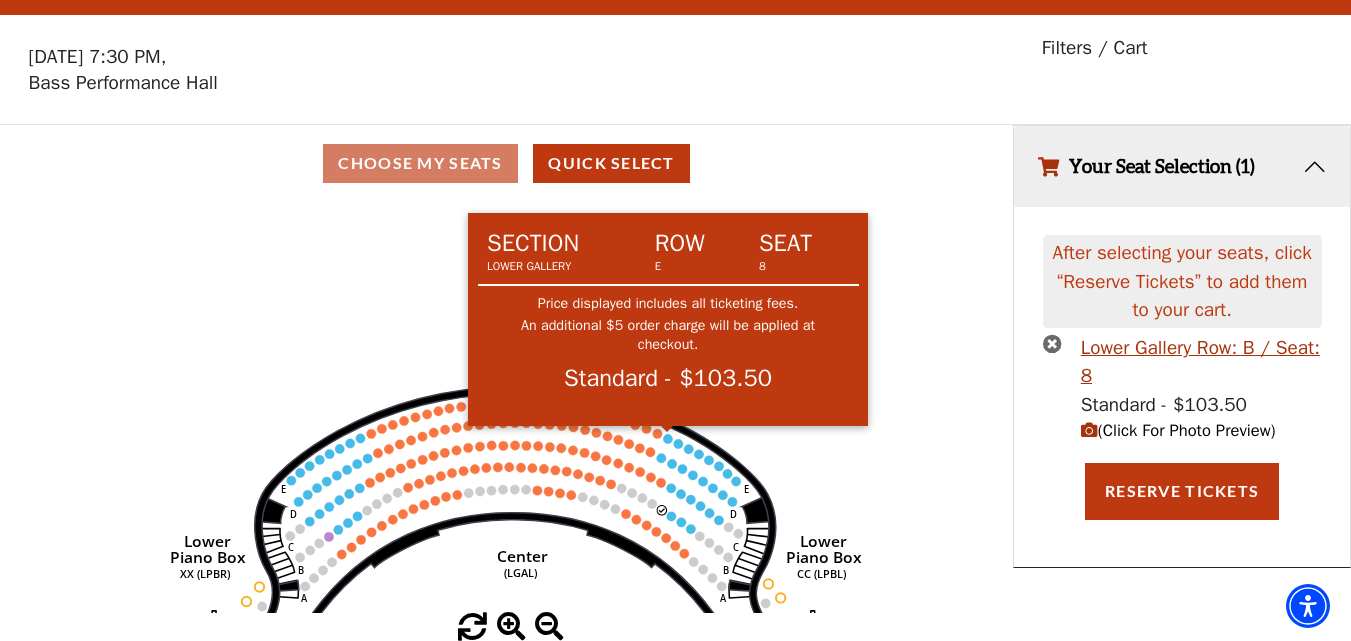 click 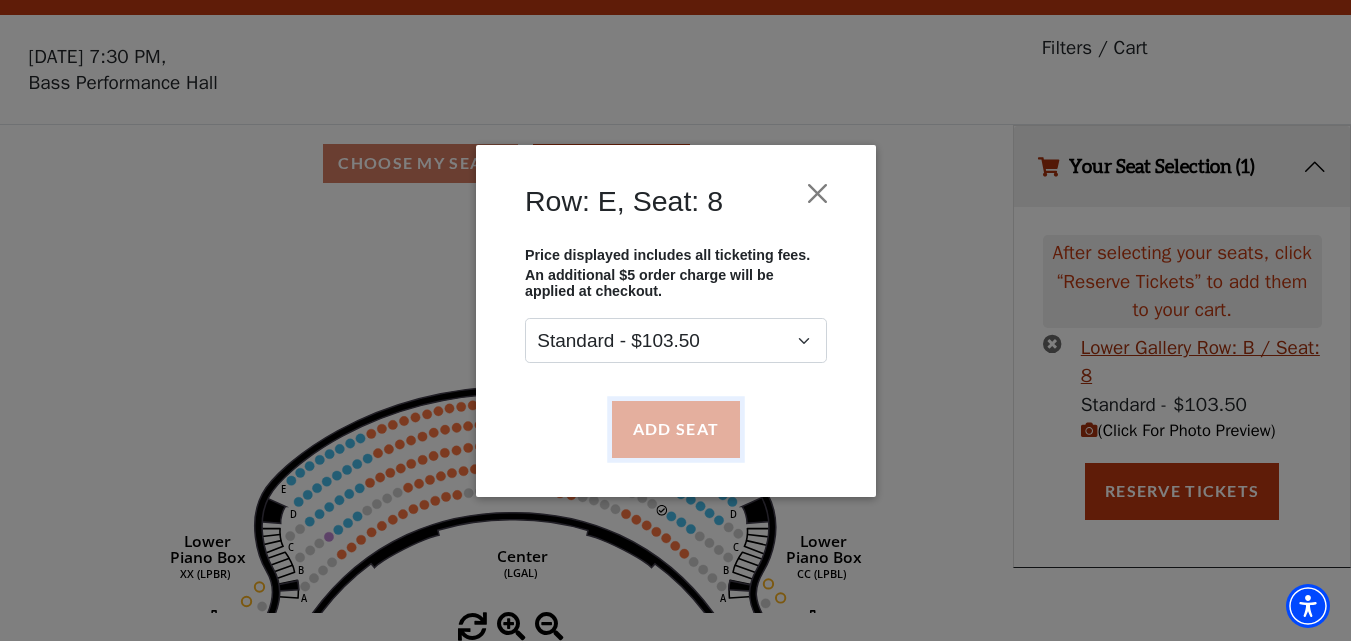 click on "Add Seat" at bounding box center (675, 429) 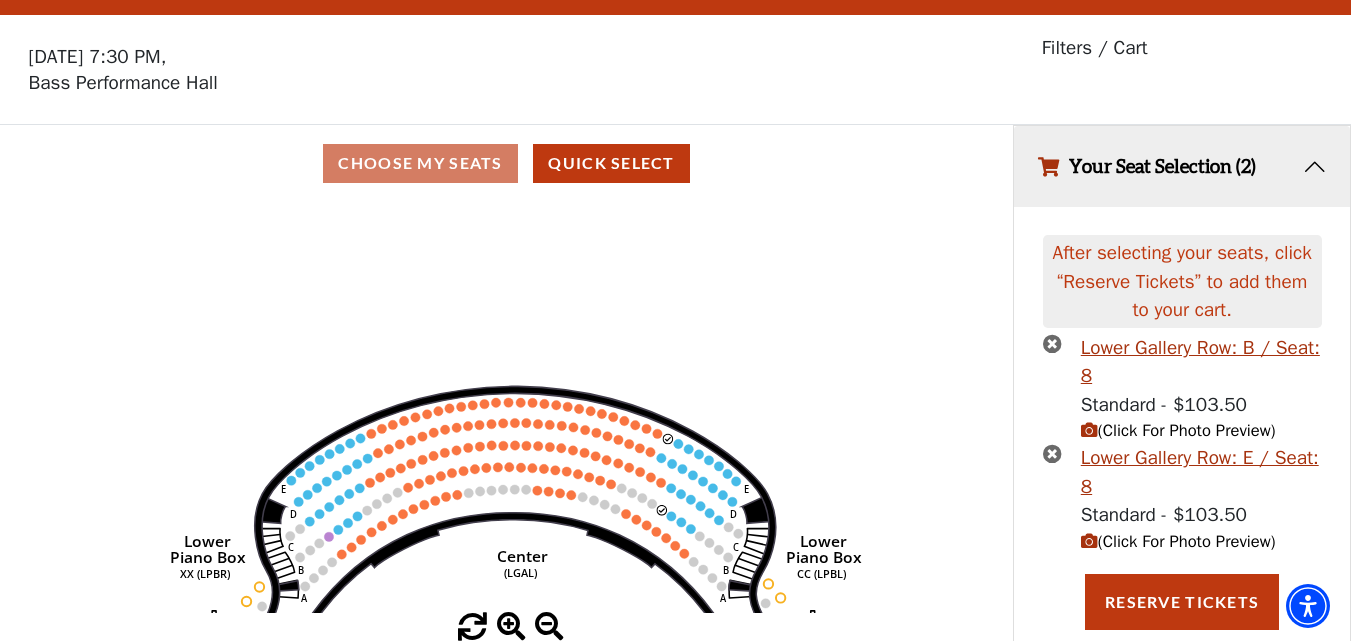 scroll, scrollTop: 38, scrollLeft: 0, axis: vertical 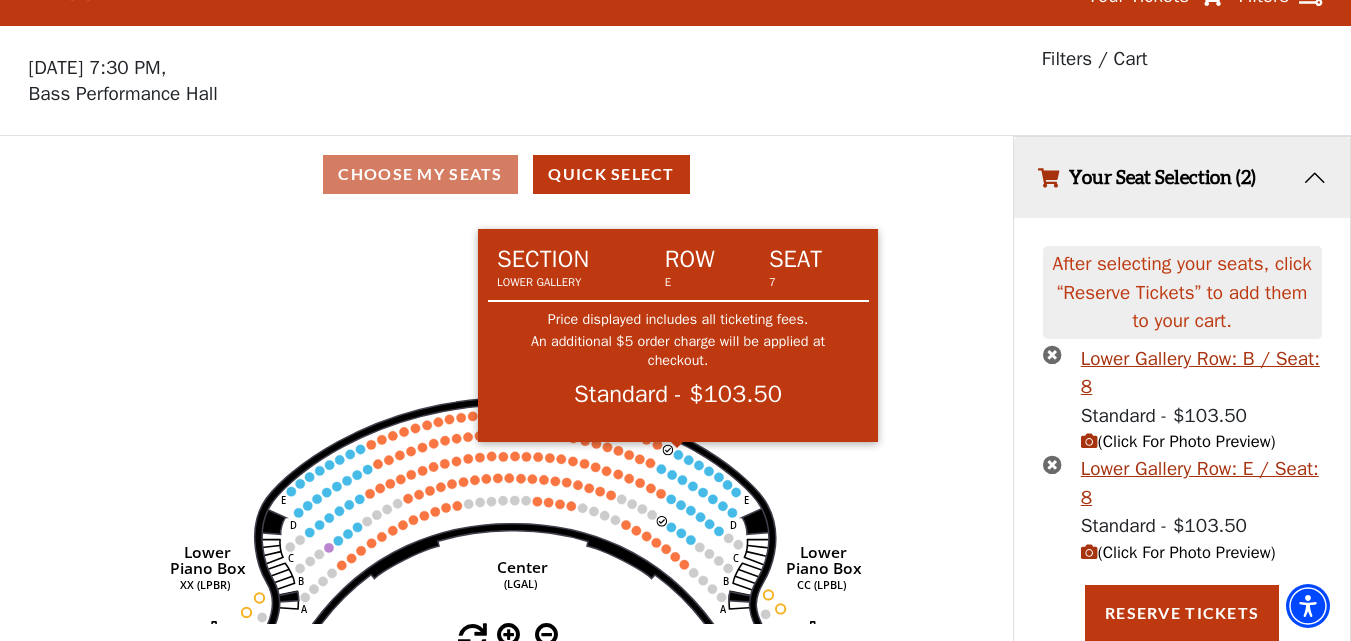 click 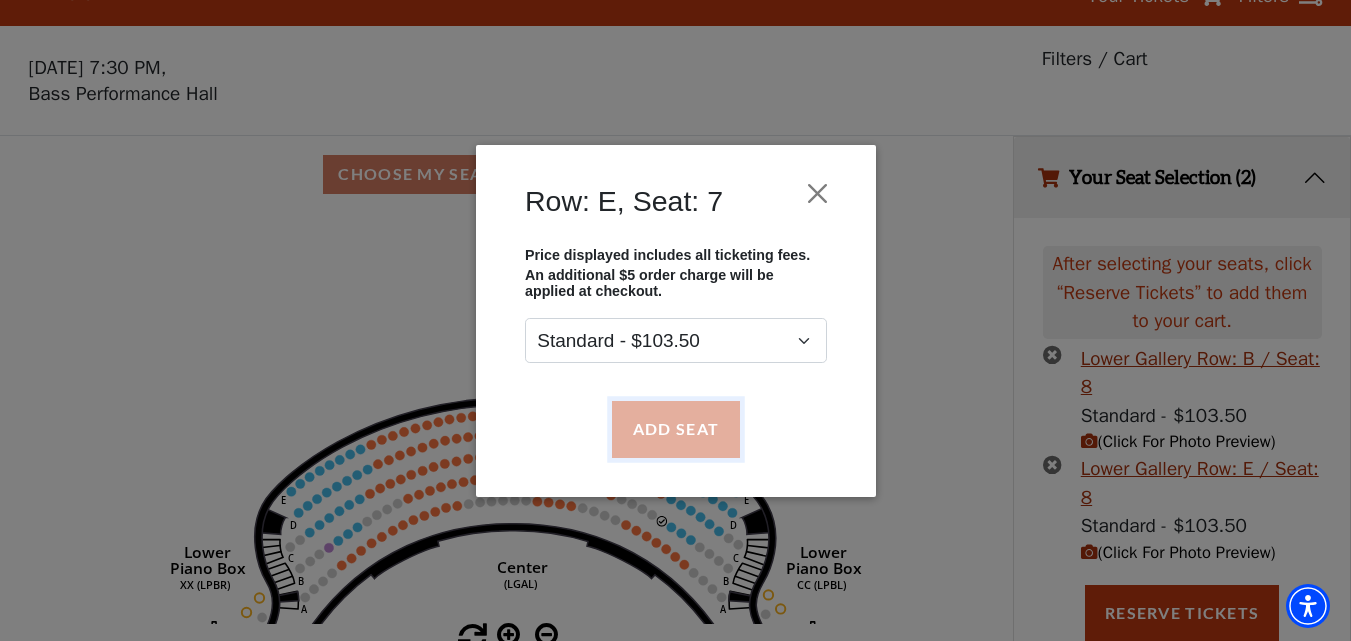 click on "Add Seat" at bounding box center (675, 429) 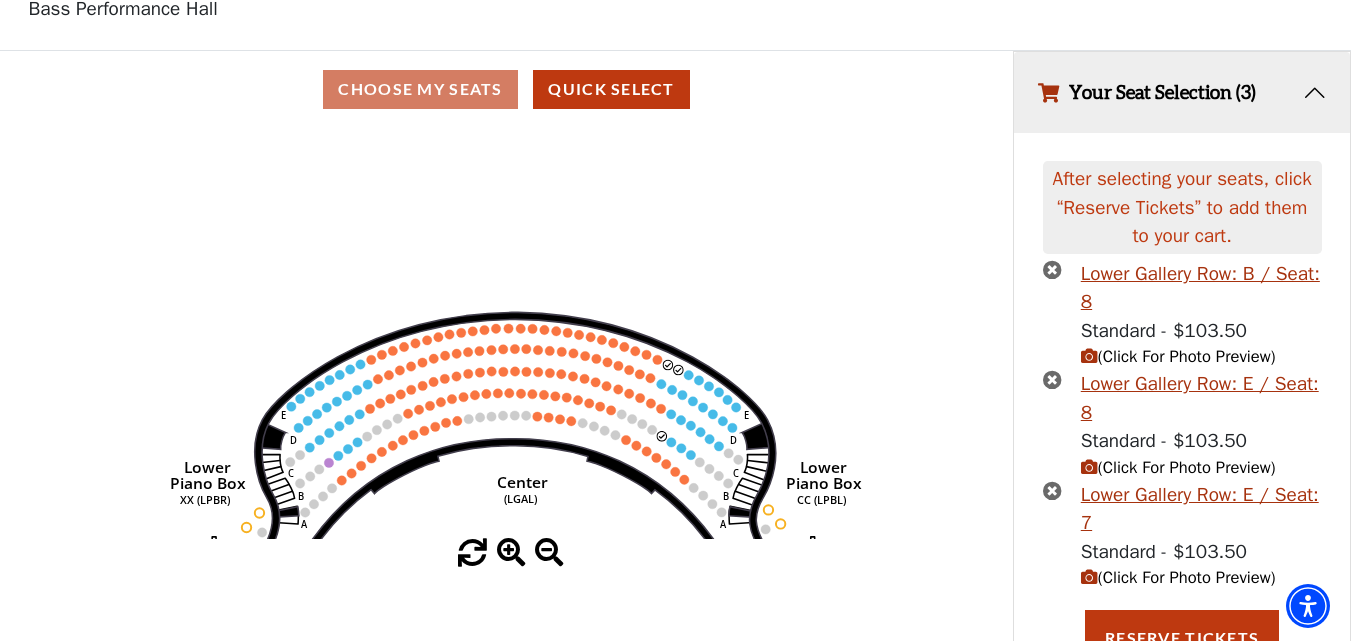 scroll, scrollTop: 149, scrollLeft: 0, axis: vertical 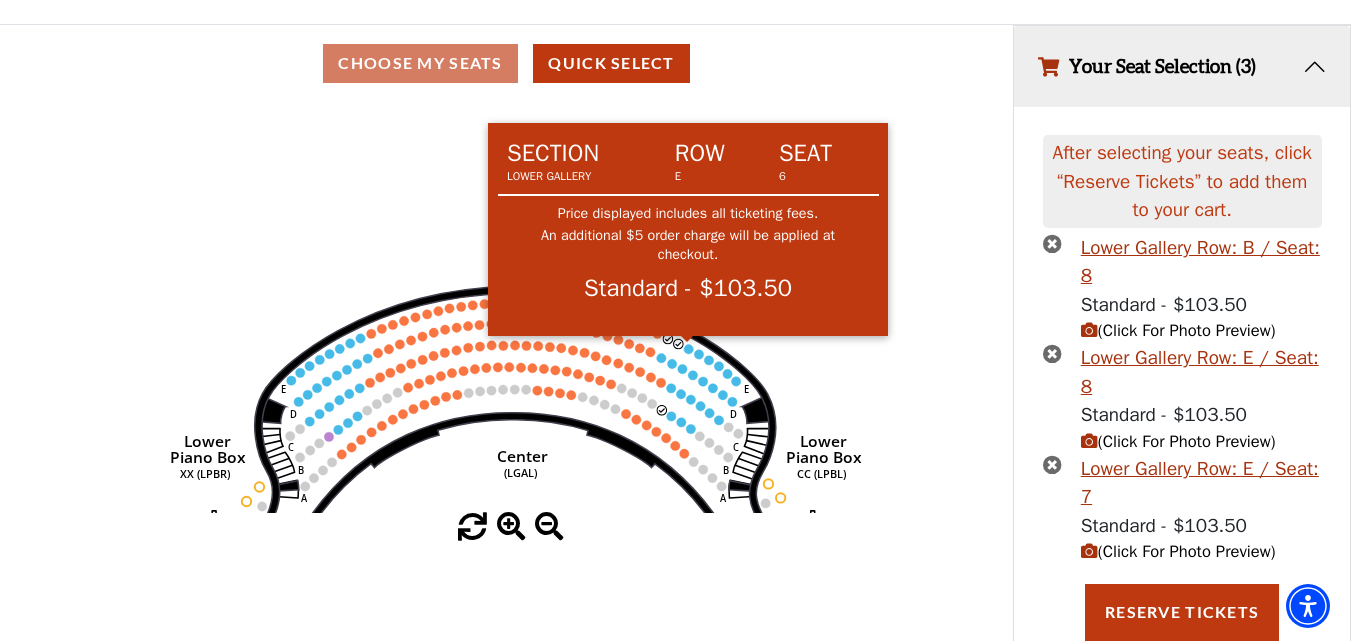 click 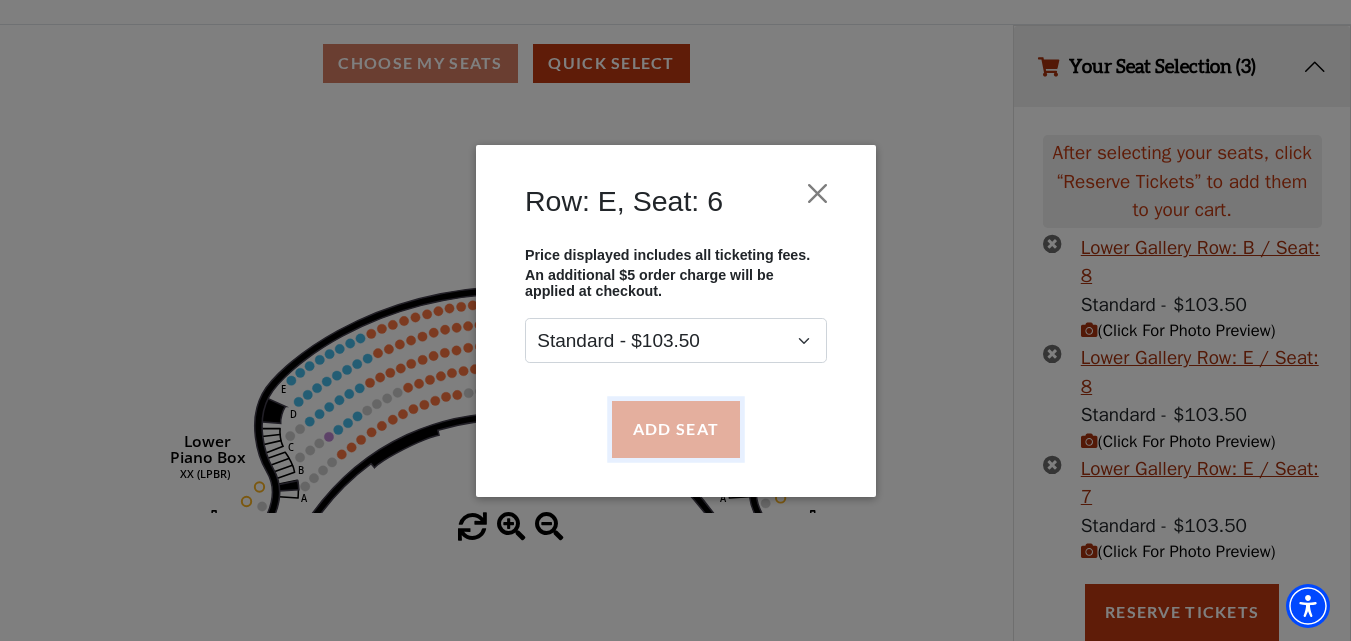 click on "Add Seat" at bounding box center [675, 429] 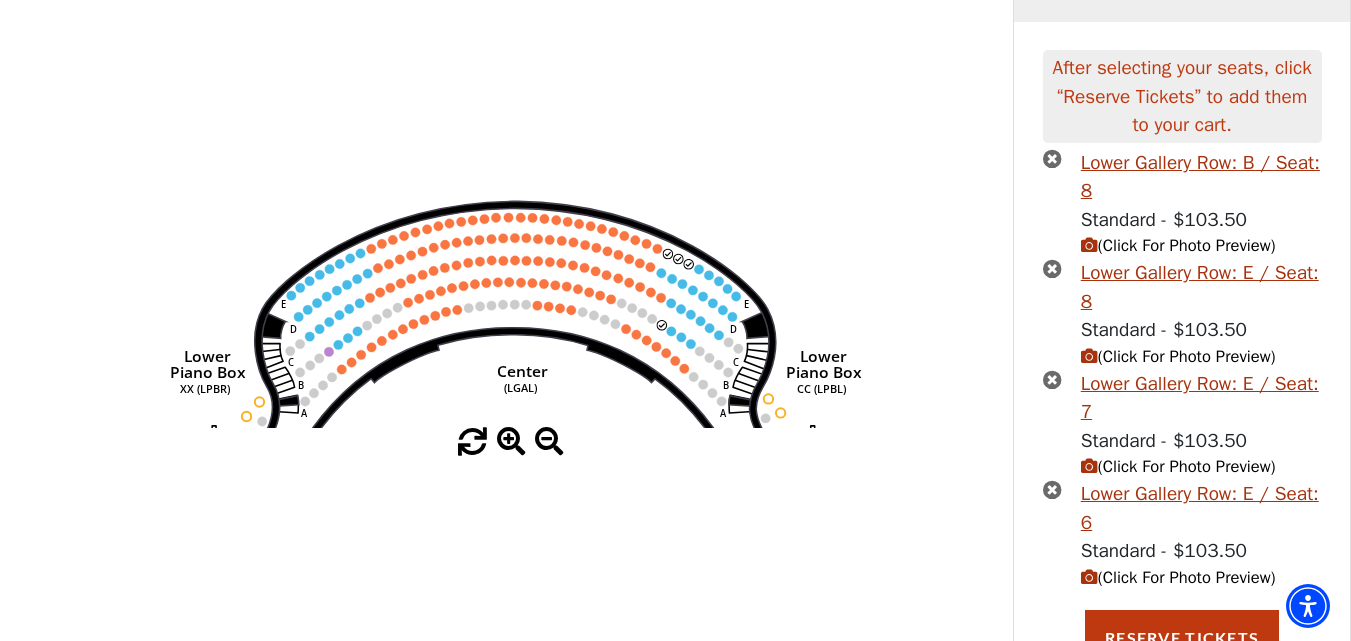 scroll, scrollTop: 259, scrollLeft: 0, axis: vertical 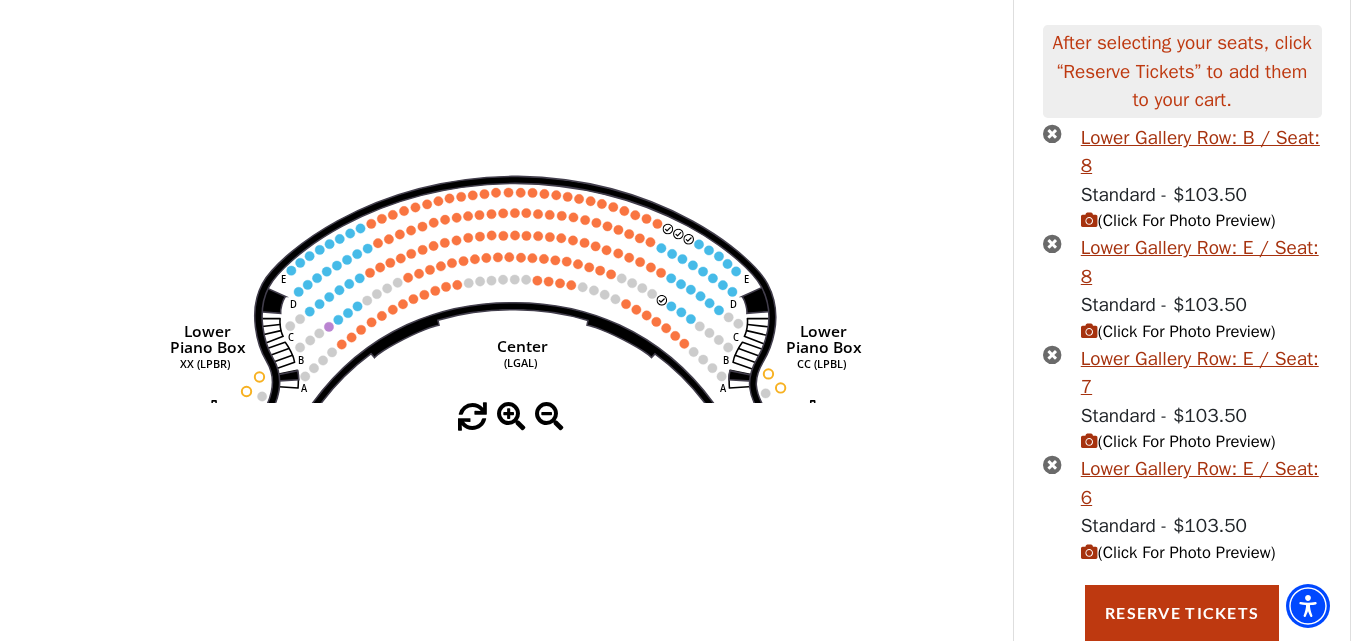 click on "Right   (GALBOXR)   E   D   C   B   A   E   D   C   B   A   YY   ZZ   Left   (GALBOXL)   BB   AA   Center   Lower   Piano Box   (LGAL)   CC (LPBL)   Lower   Piano Box   XX (LPBR)" 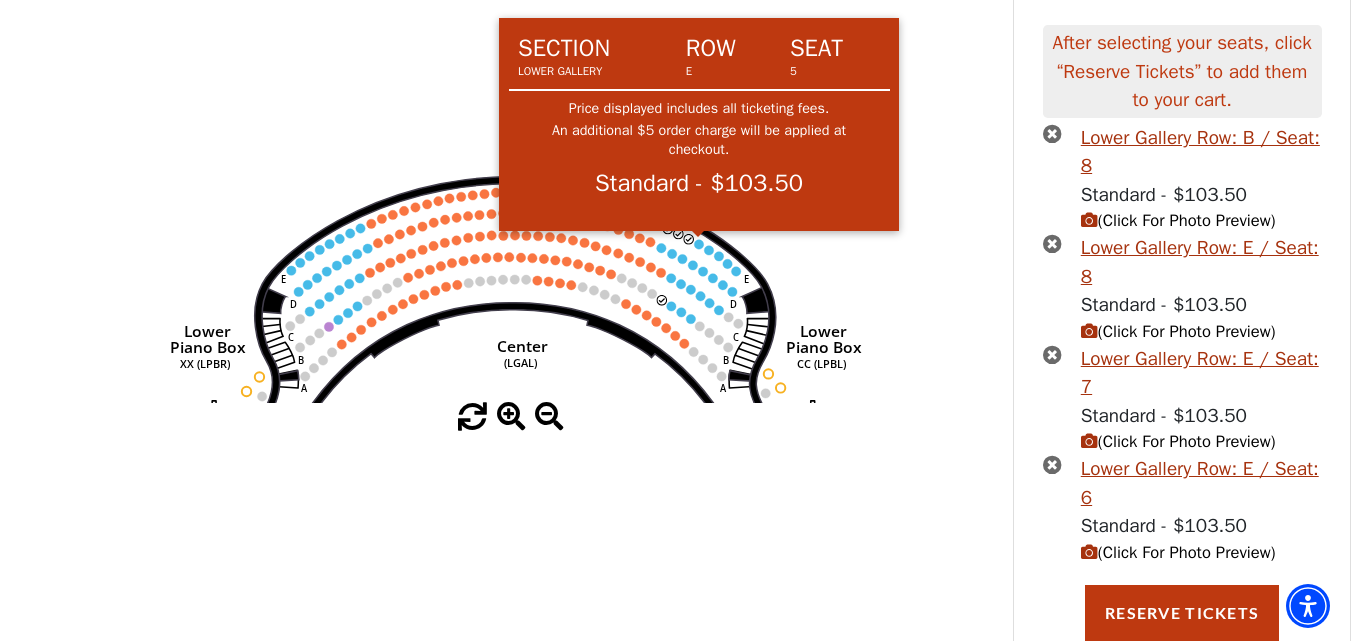 click 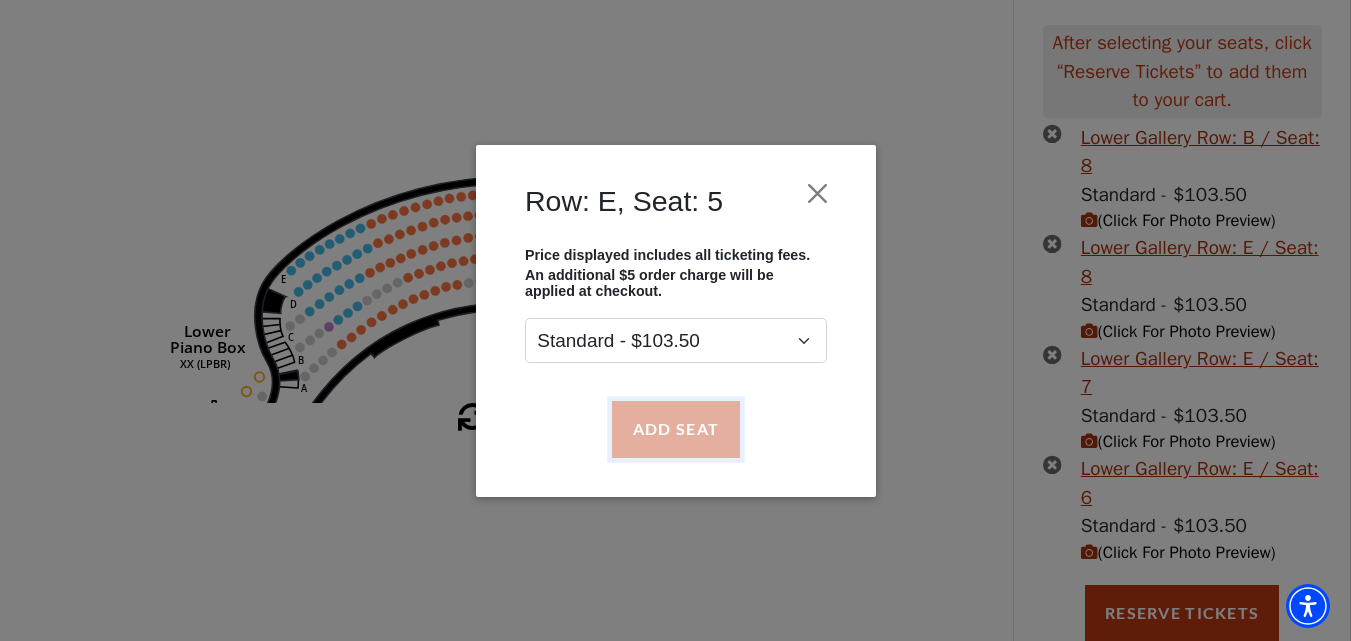 click on "Add Seat" at bounding box center (675, 429) 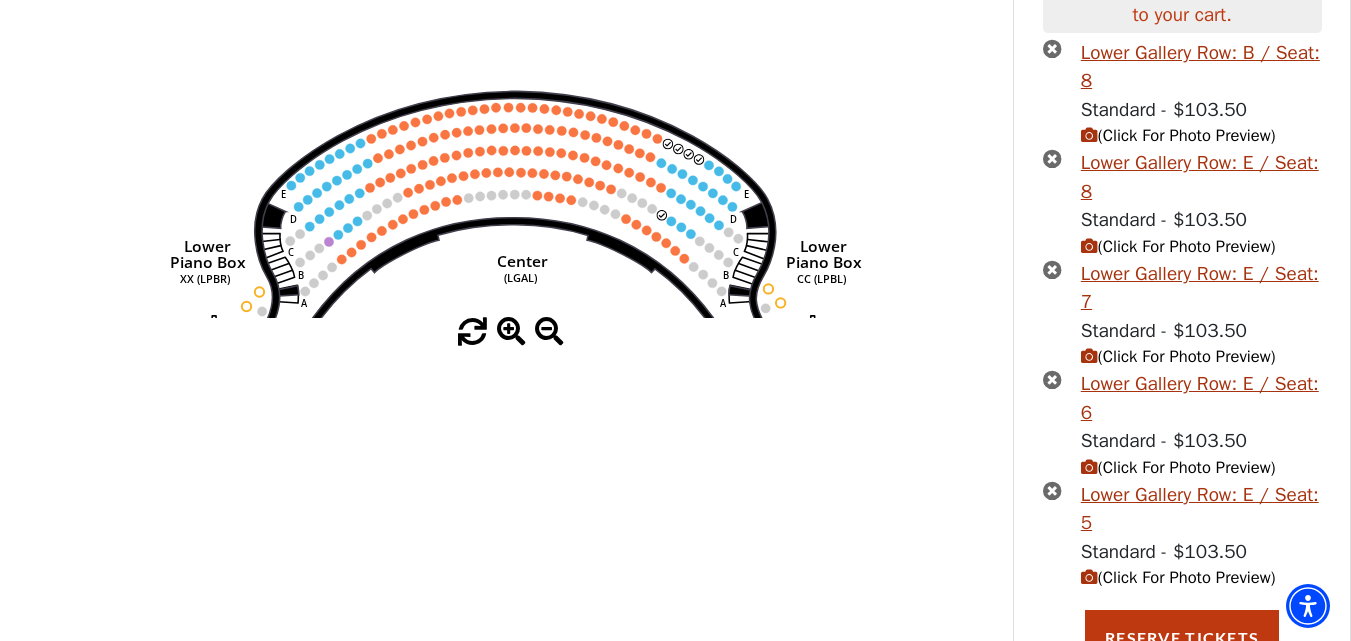scroll, scrollTop: 369, scrollLeft: 0, axis: vertical 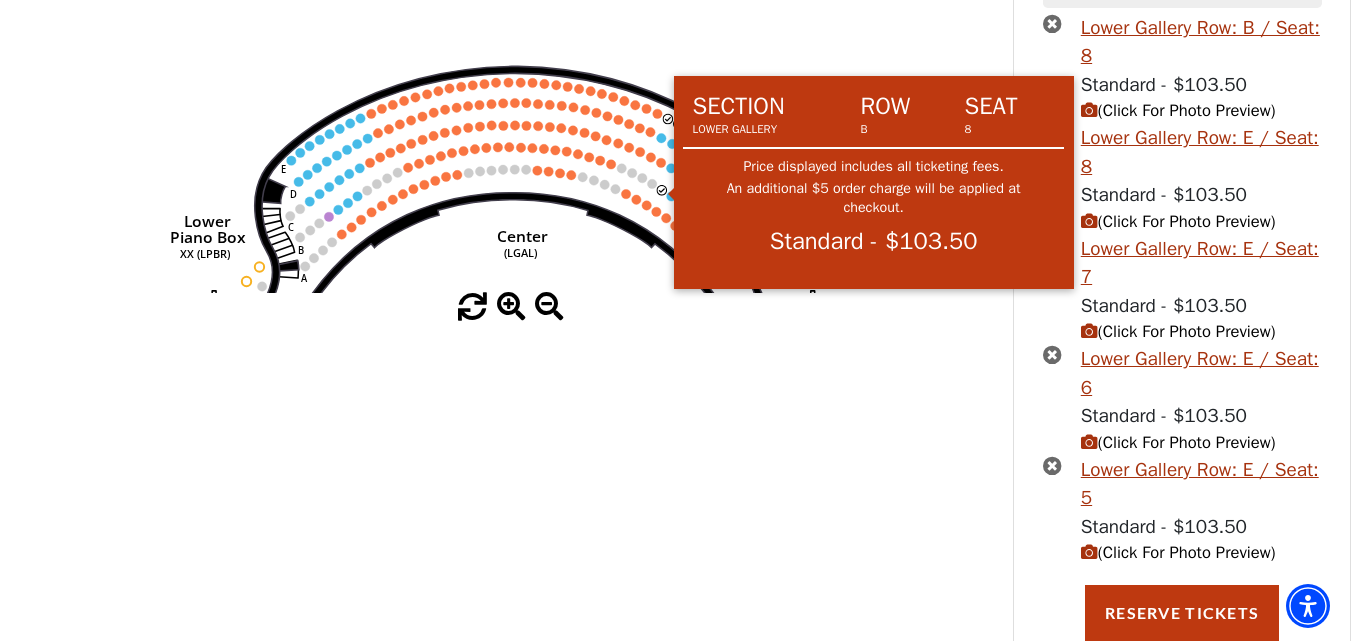 click 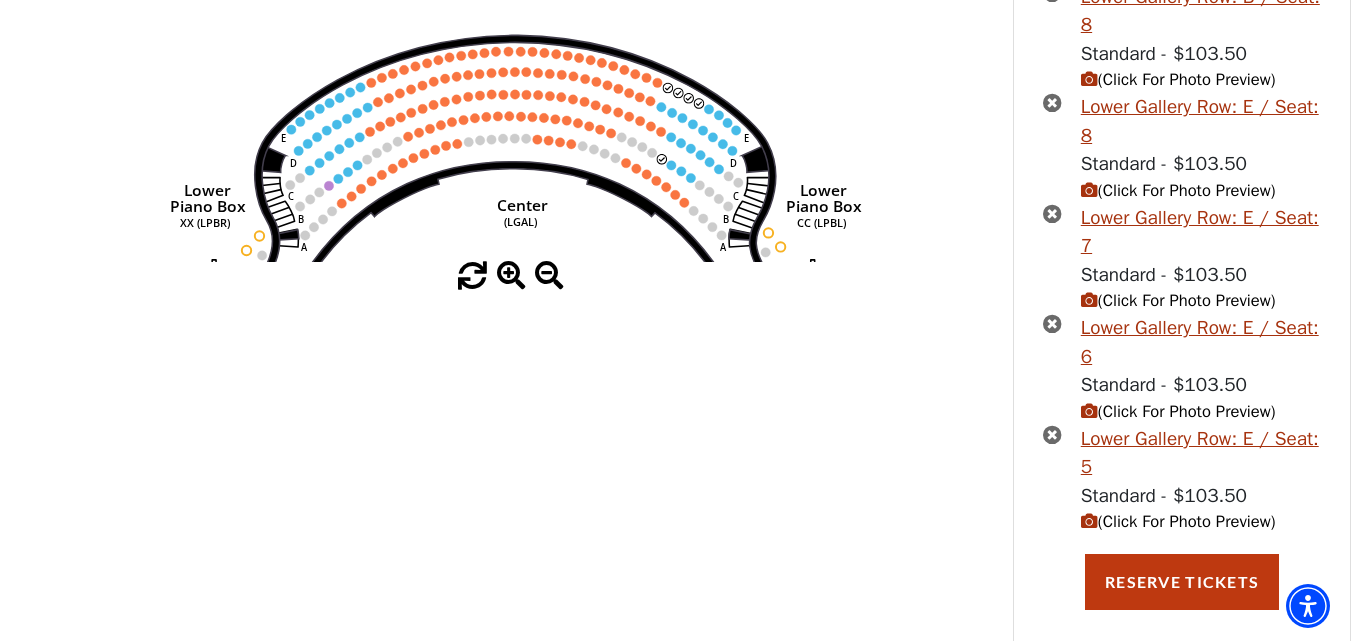 scroll, scrollTop: 418, scrollLeft: 0, axis: vertical 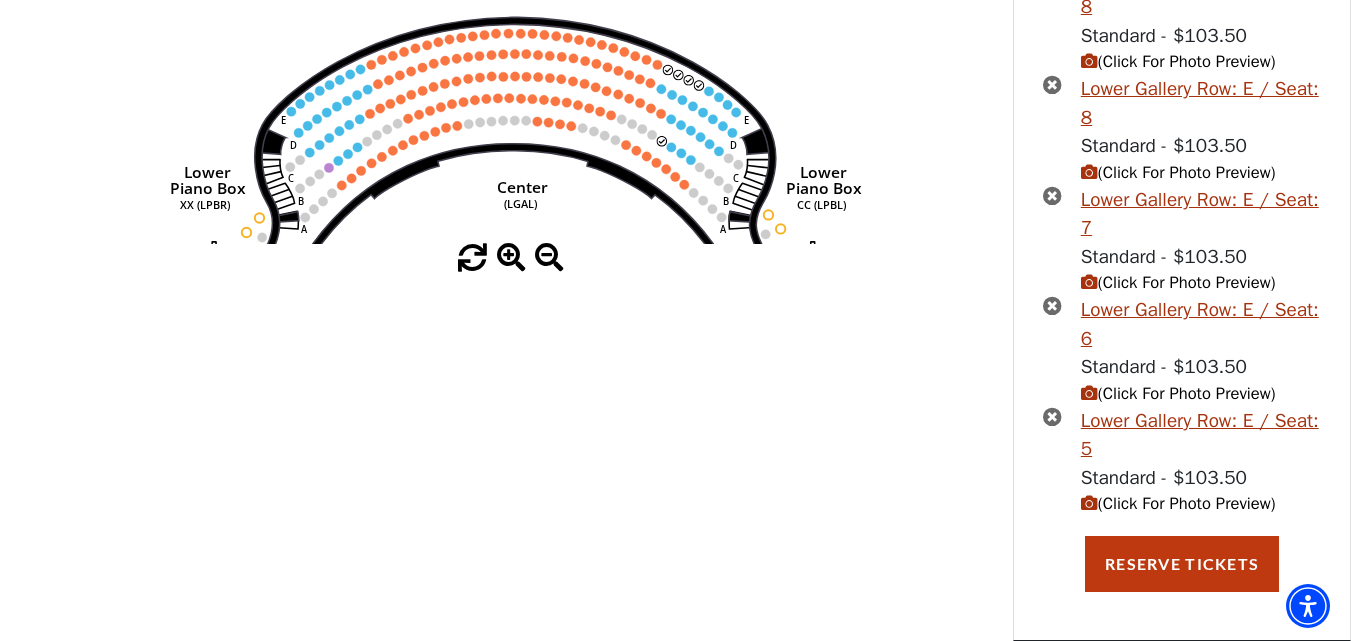 click at bounding box center [1052, 416] 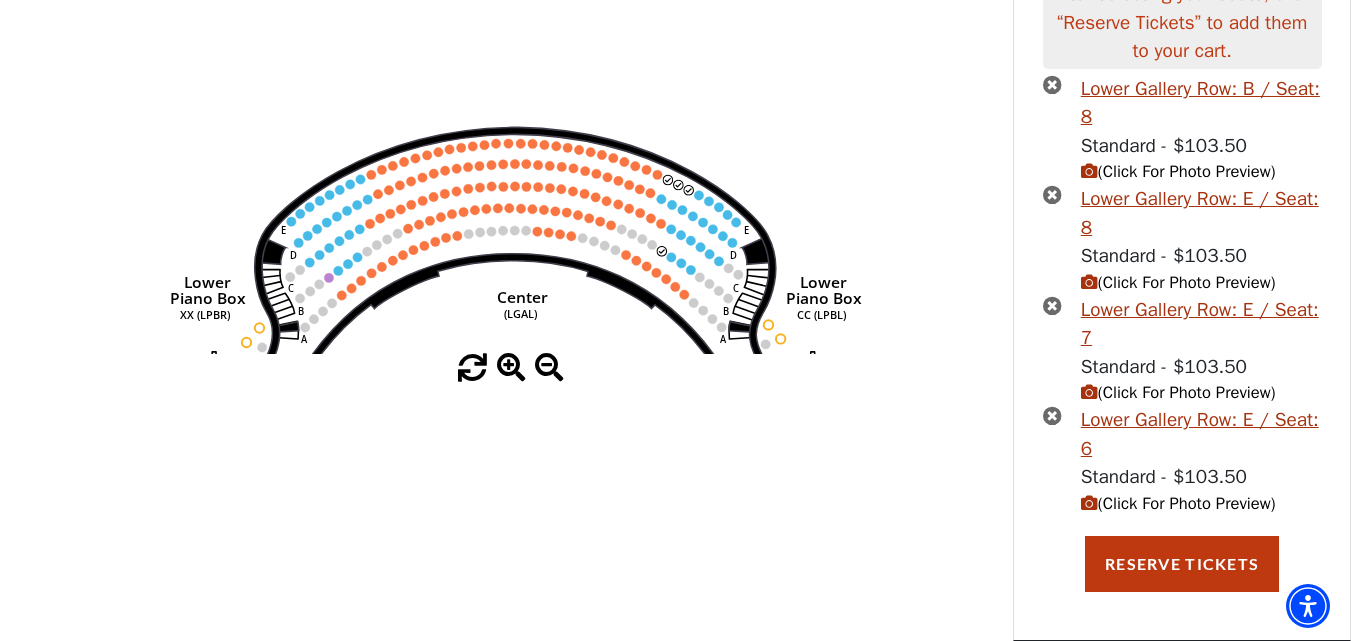 click at bounding box center (1052, 415) 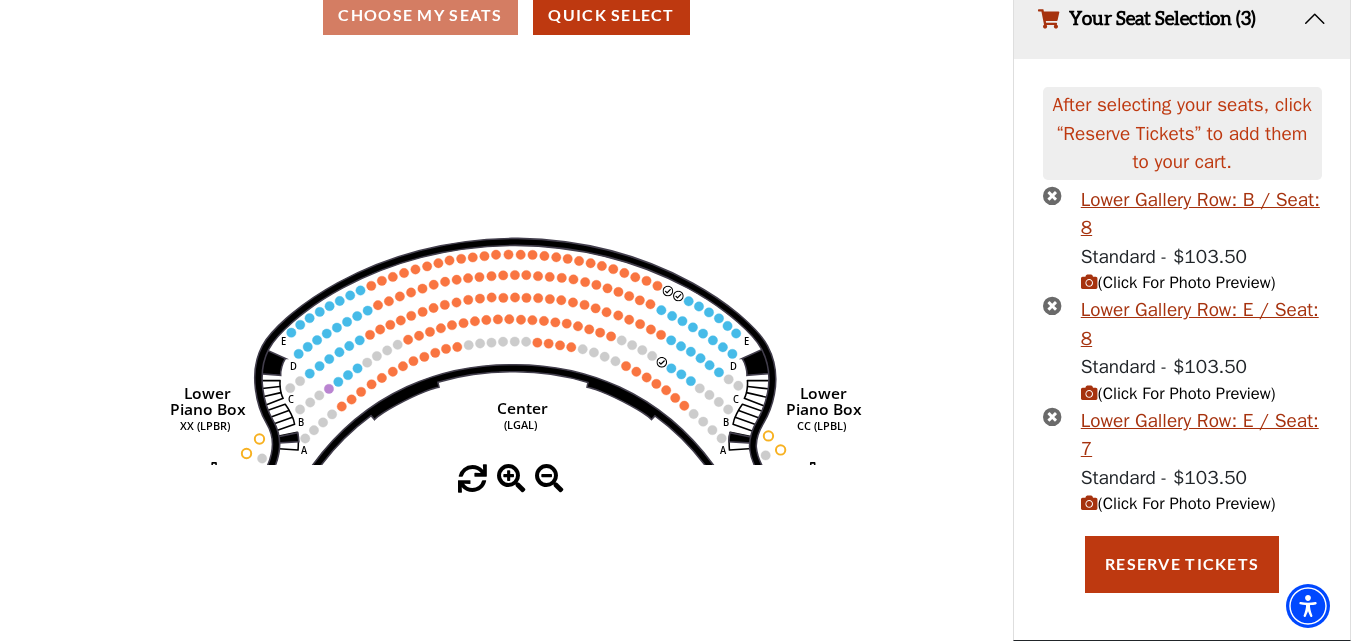 click at bounding box center (1052, 416) 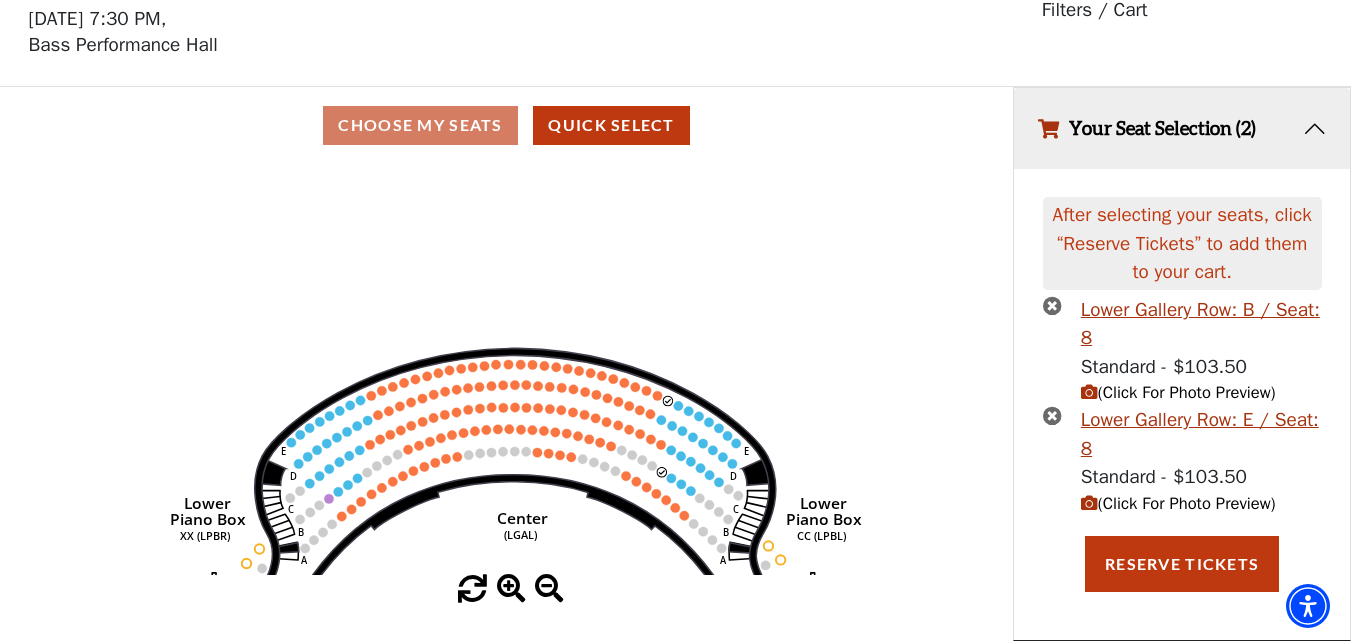 click at bounding box center [1052, 415] 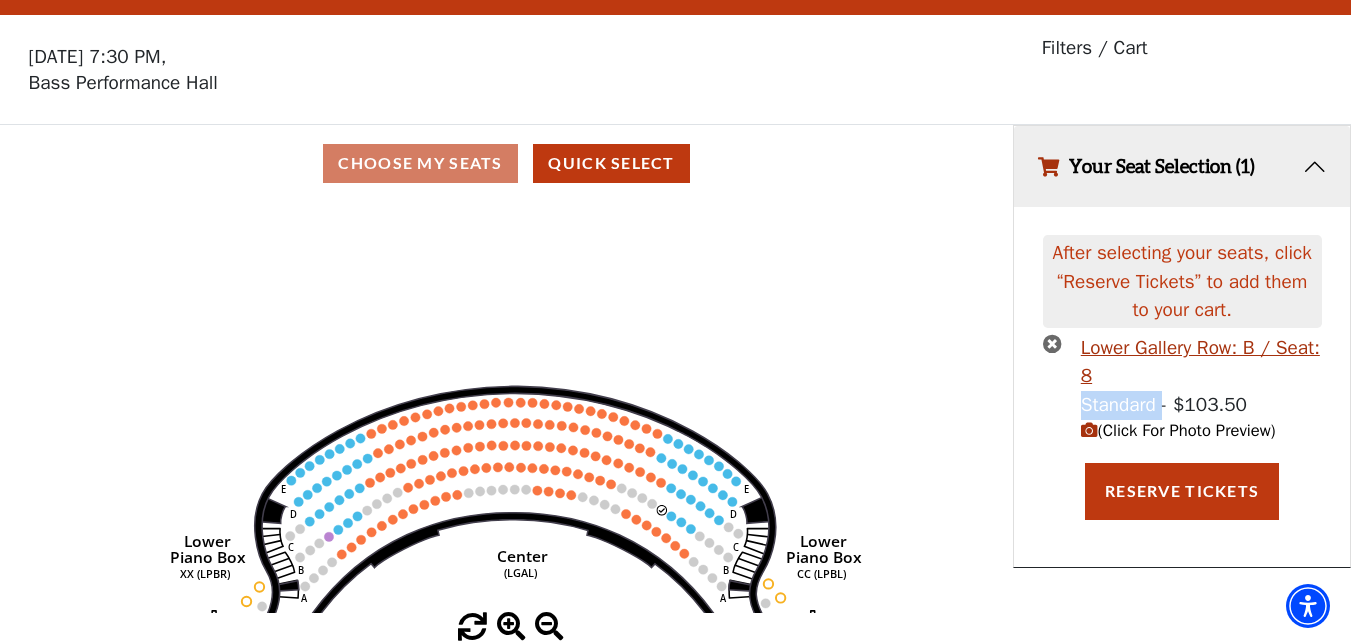 click on "Lower Gallery Row: B / Seat: 8
Standard - $103.50    (Click For Photo Preview)" at bounding box center [1182, 389] 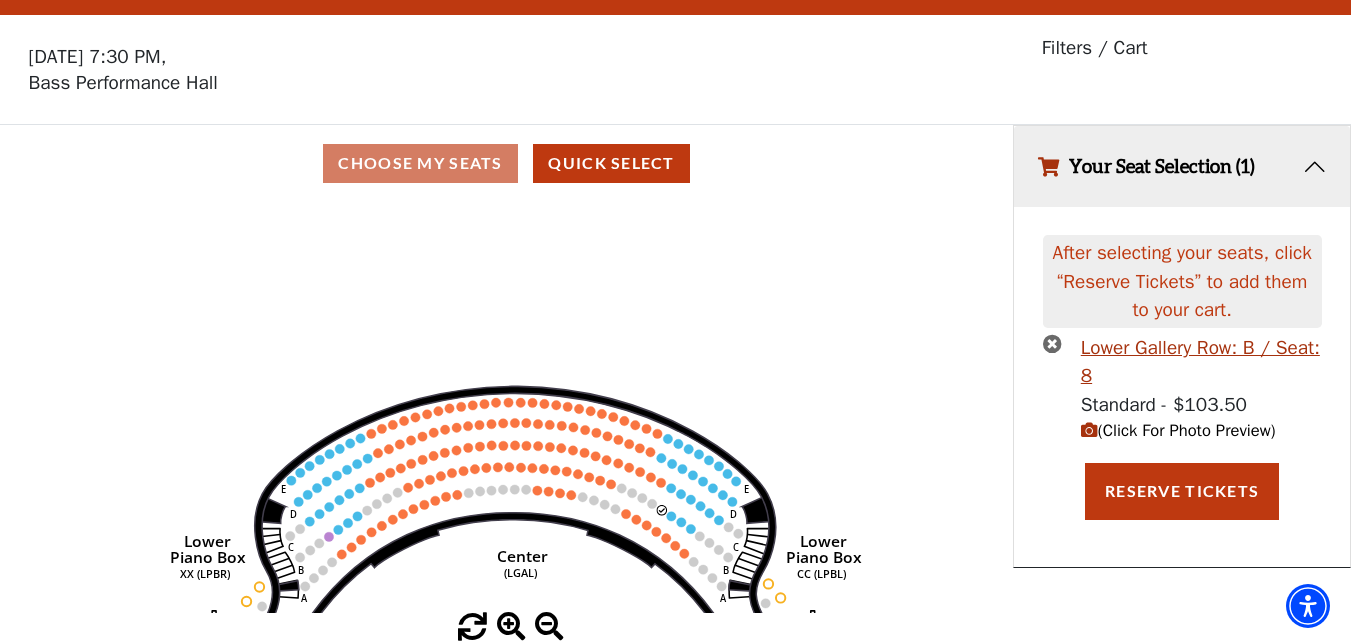 click on "Lower Gallery Row: B / Seat: 8
Standard - $103.50    (Click For Photo Preview)" at bounding box center [1182, 389] 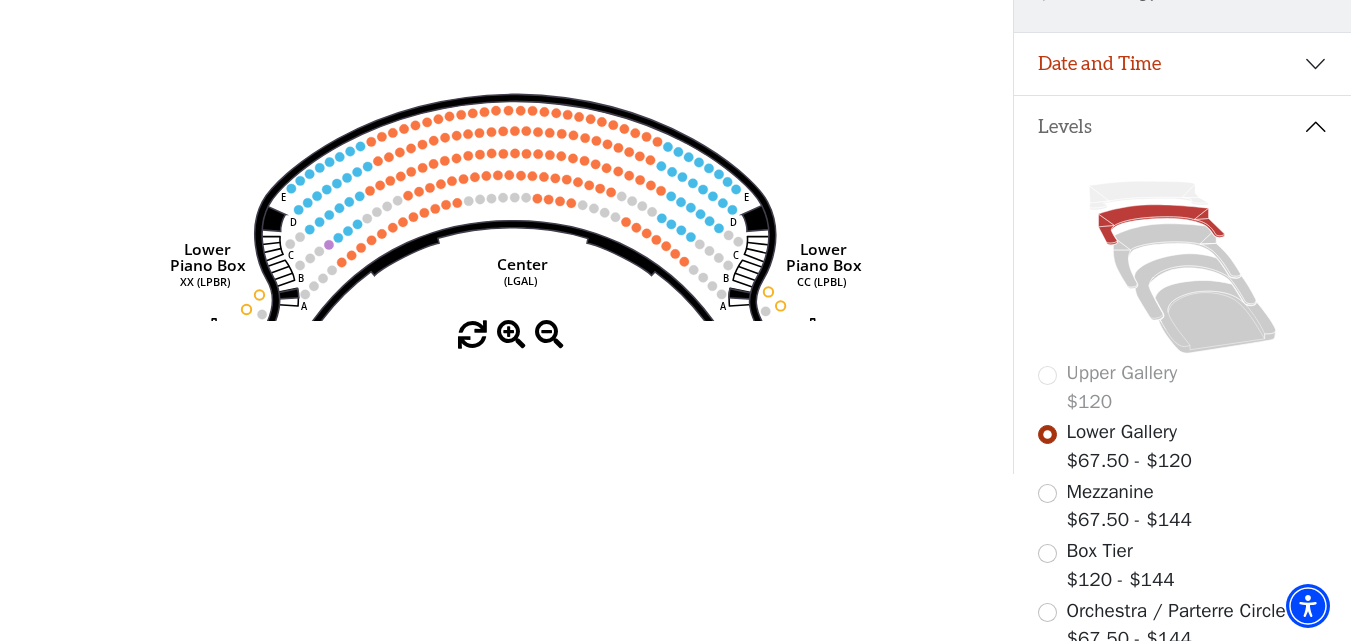scroll, scrollTop: 373, scrollLeft: 0, axis: vertical 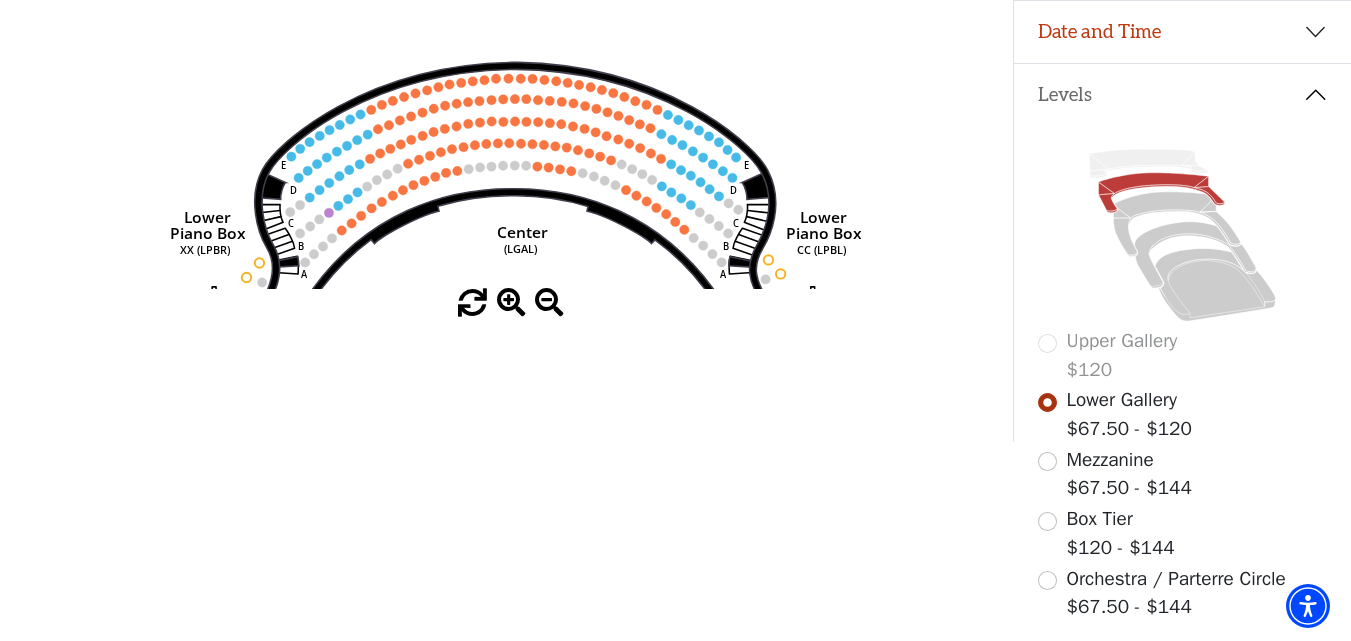 click on "Right   (GALBOXR)   E   D   C   B   A   E   D   C   B   A   YY   ZZ   Left   (GALBOXL)   BB   AA   Center   Lower   Piano Box   (LGAL)   CC (LPBL)   Lower   Piano Box   XX (LPBR)" 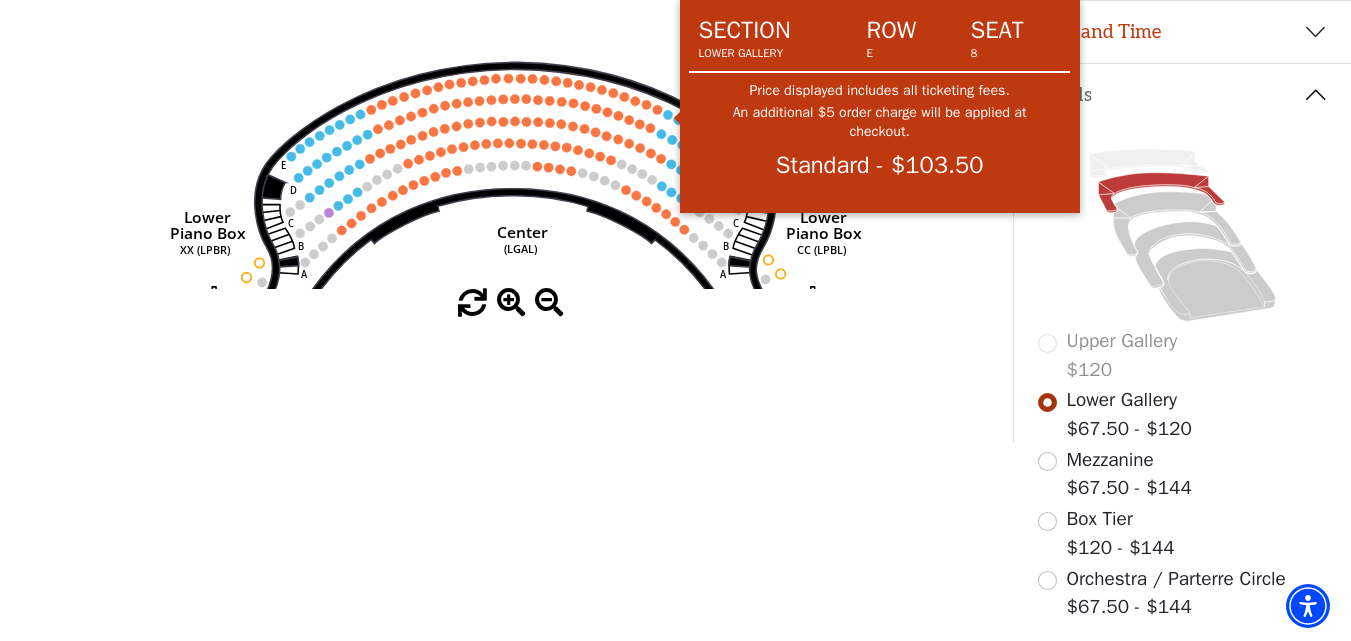 click 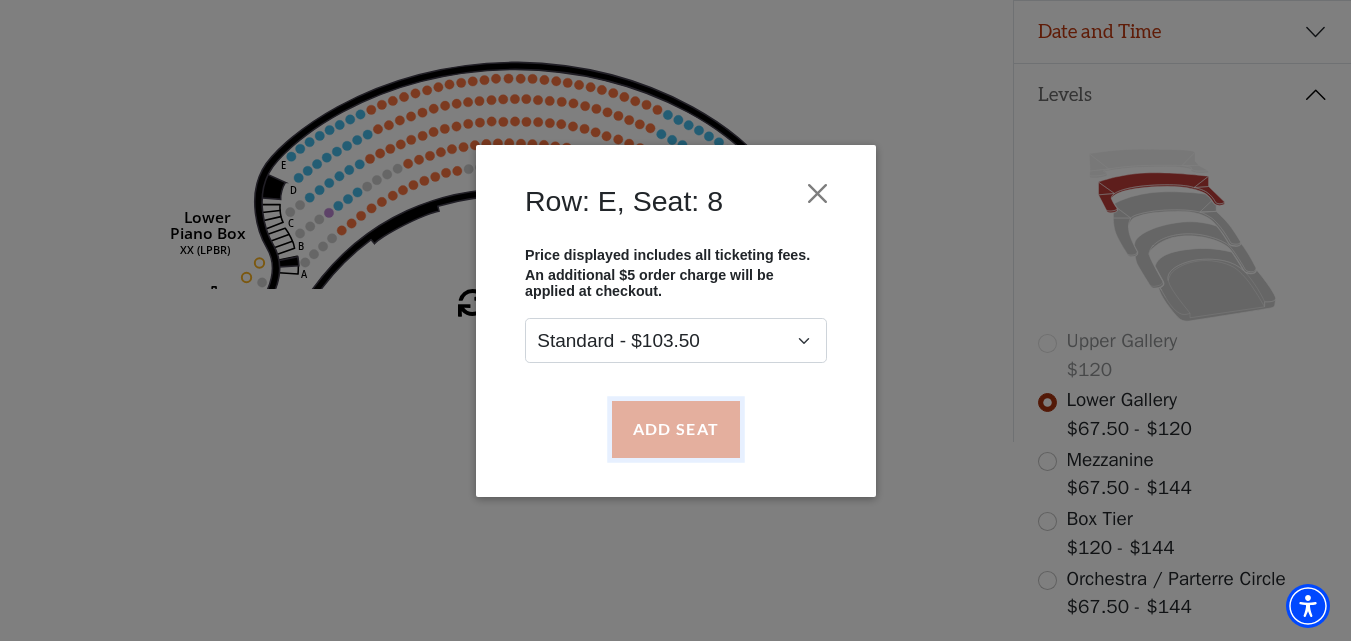 click on "Add Seat" at bounding box center (675, 429) 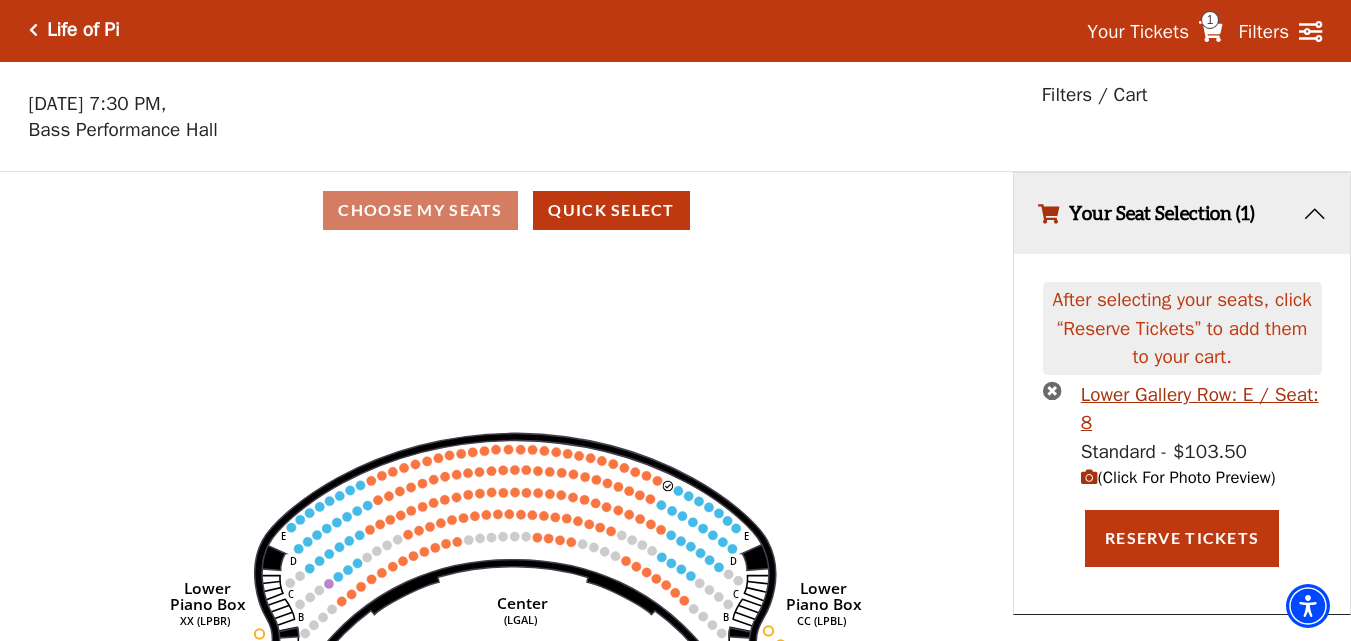 scroll, scrollTop: 0, scrollLeft: 0, axis: both 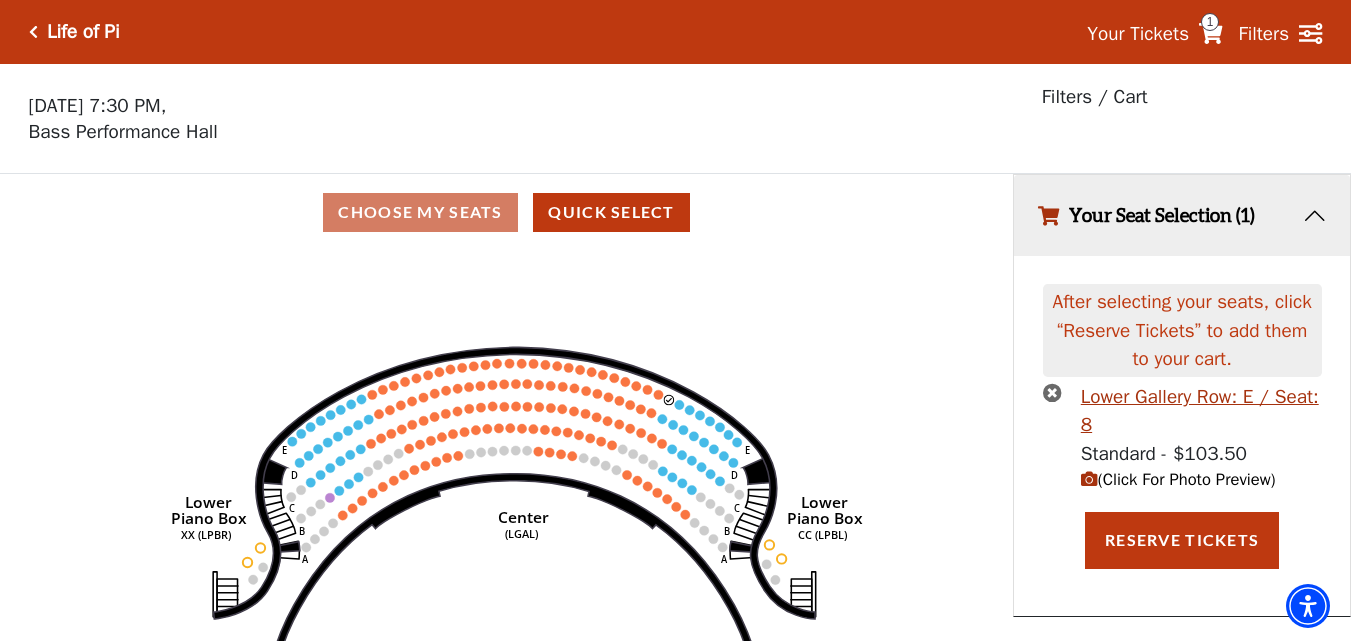 drag, startPoint x: 749, startPoint y: 404, endPoint x: 752, endPoint y: 306, distance: 98.045906 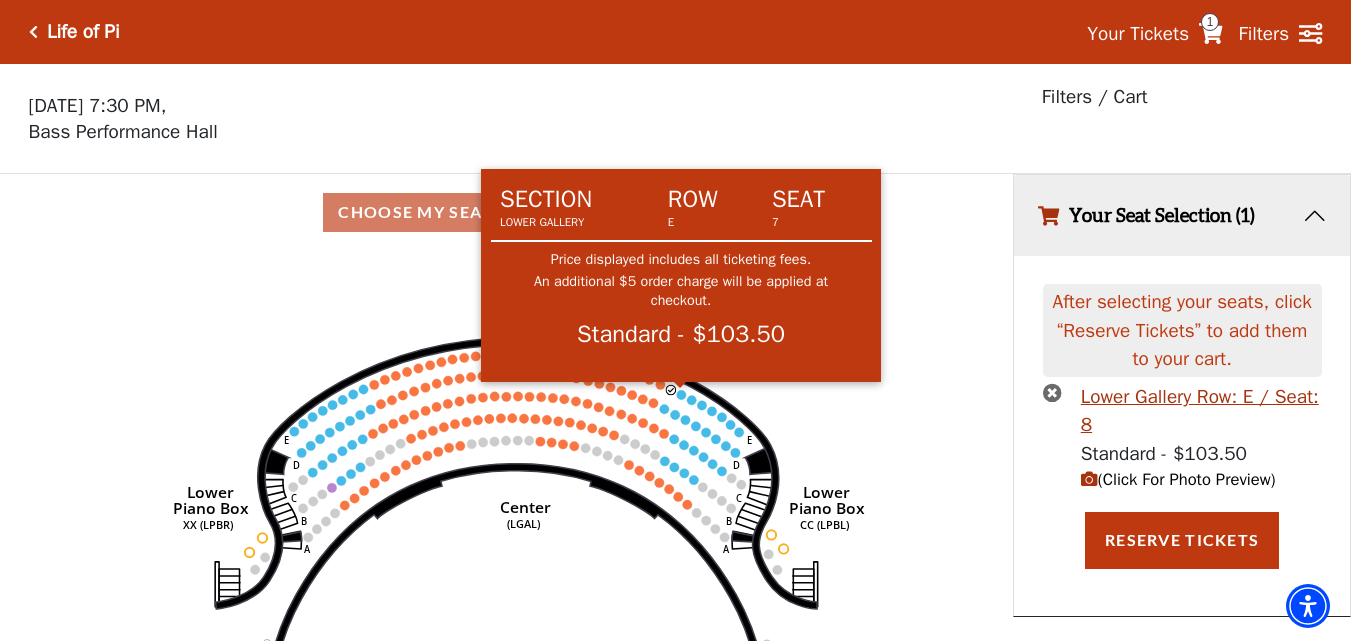 click 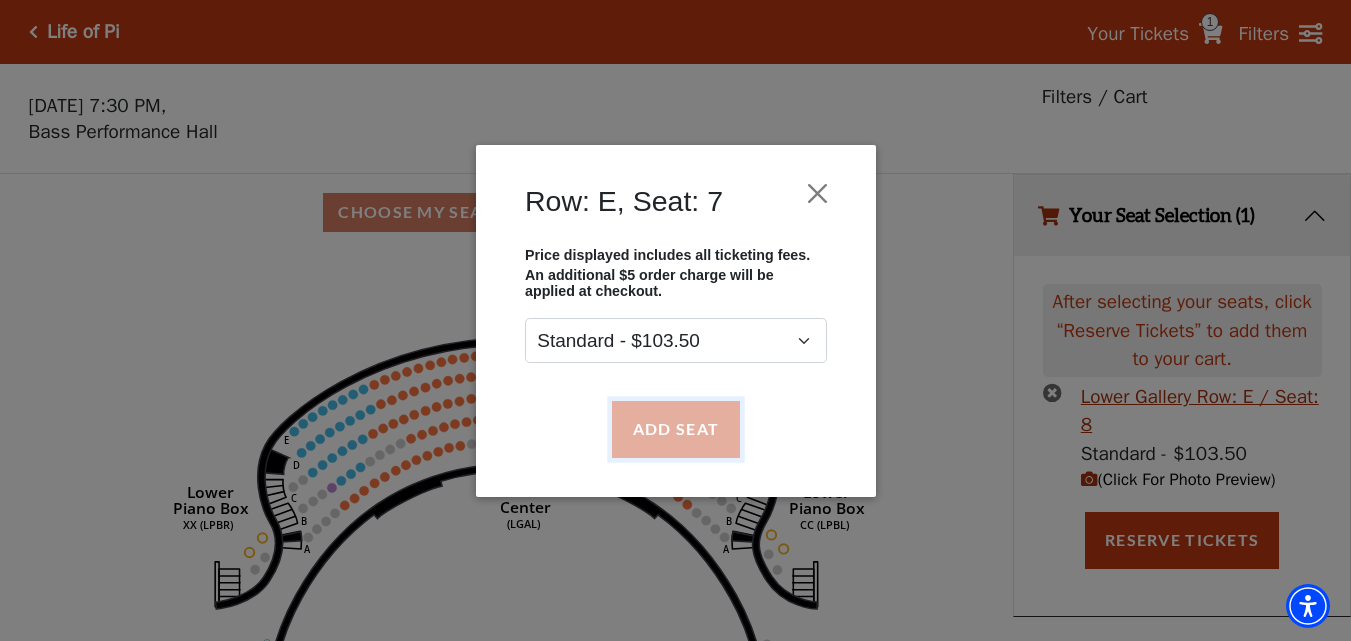 drag, startPoint x: 680, startPoint y: 441, endPoint x: 686, endPoint y: 410, distance: 31.575306 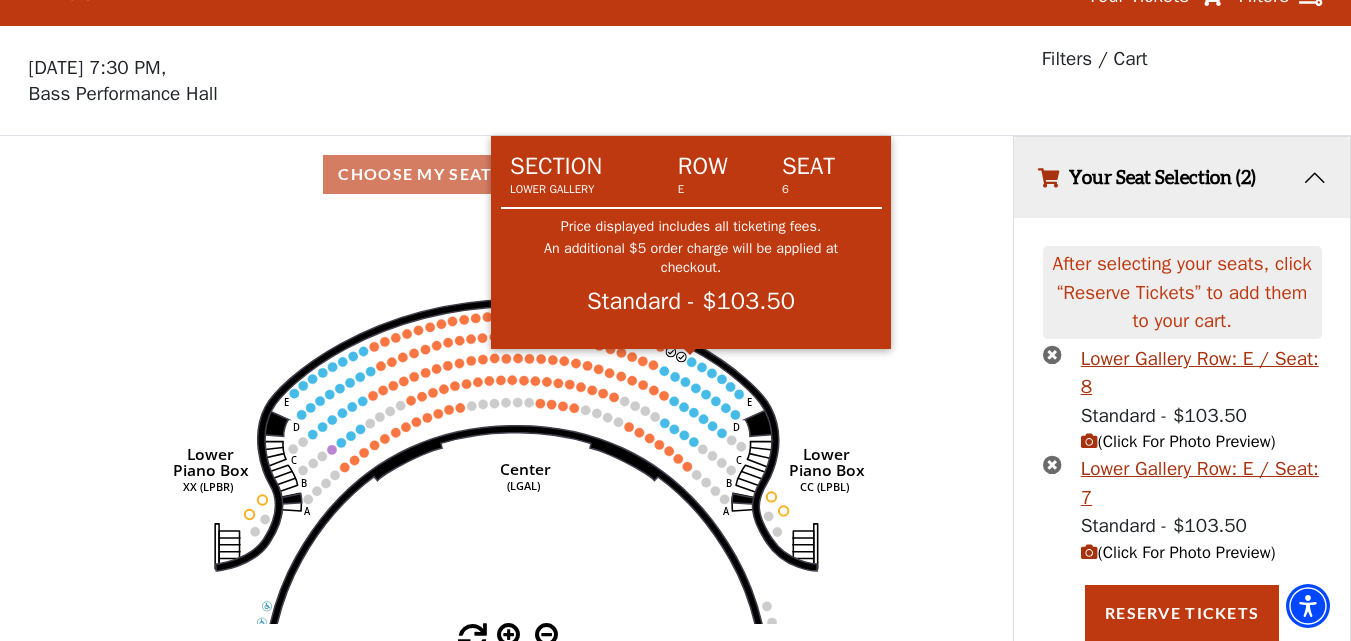 click 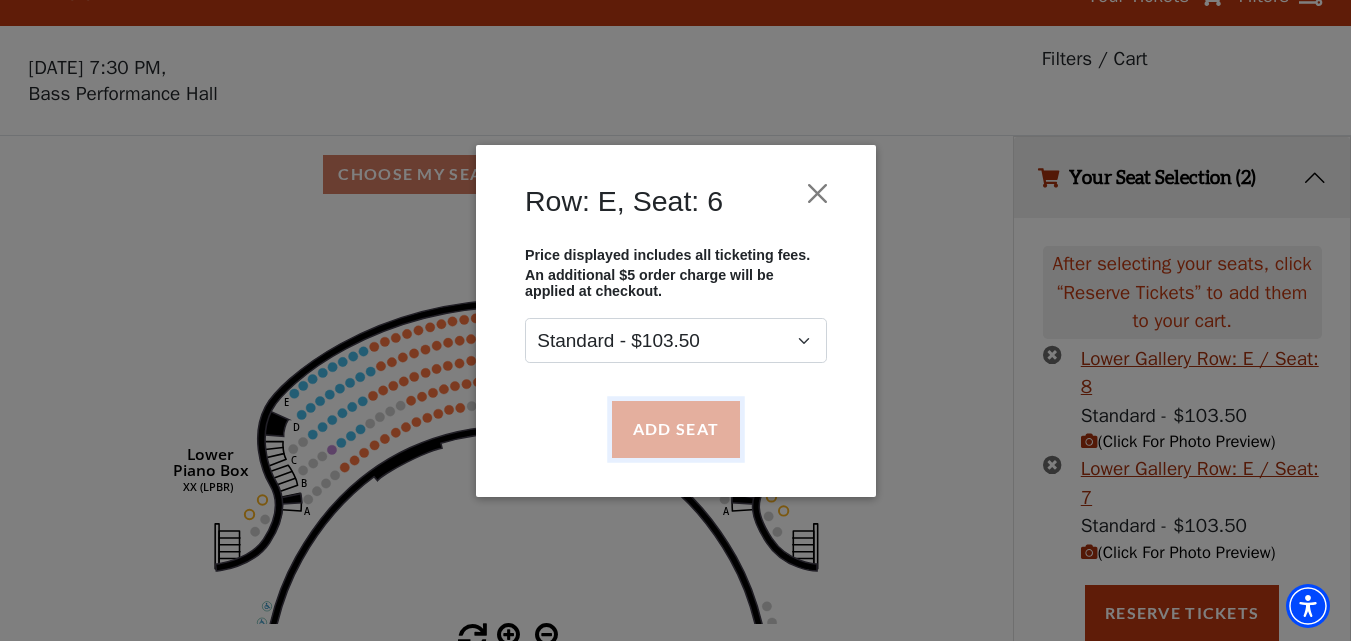 click on "Add Seat" at bounding box center [675, 429] 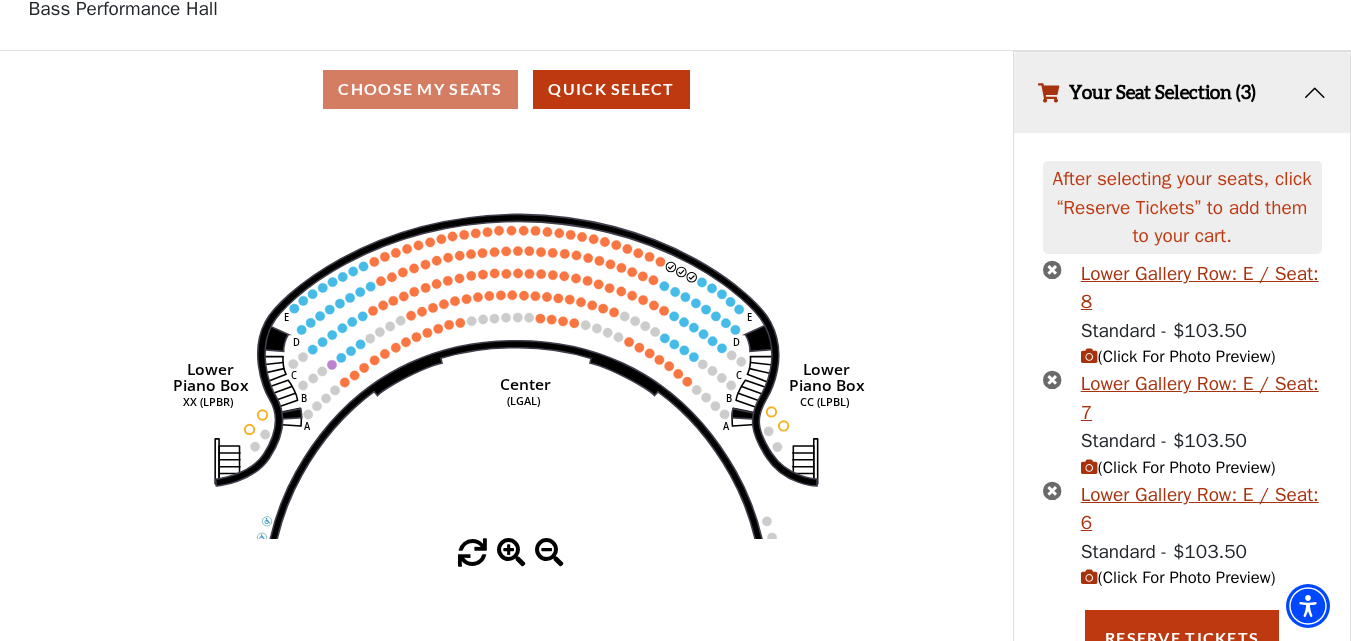 scroll, scrollTop: 149, scrollLeft: 0, axis: vertical 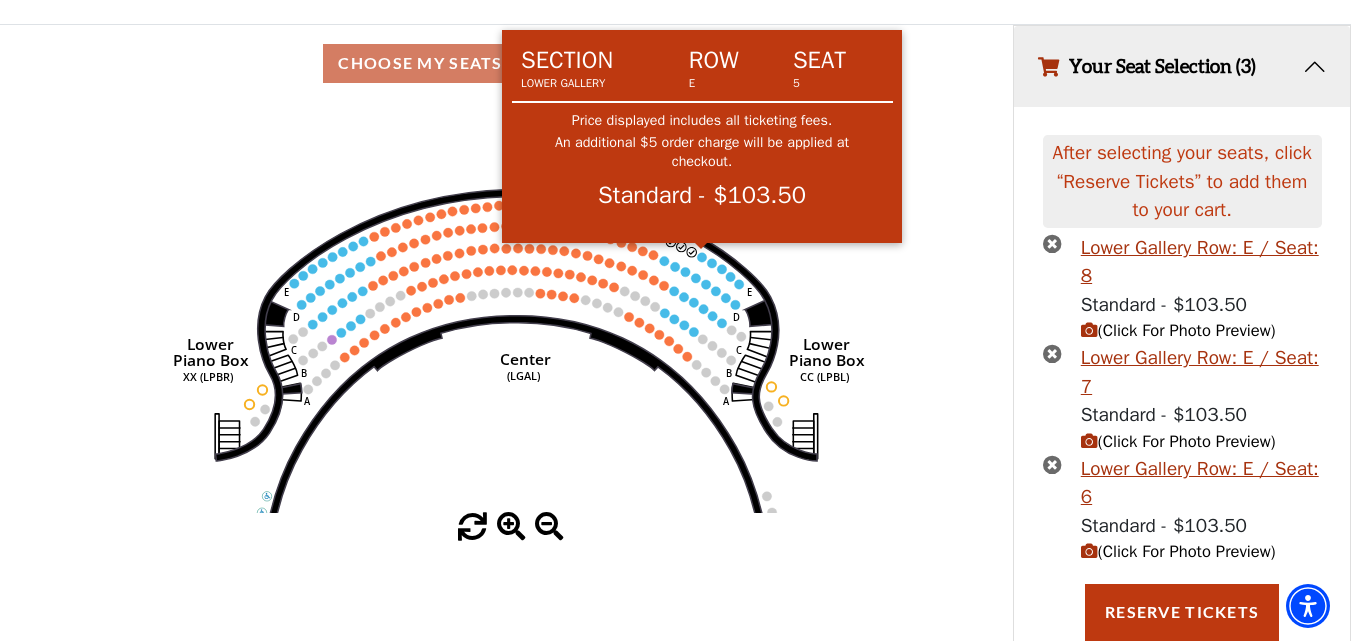 click 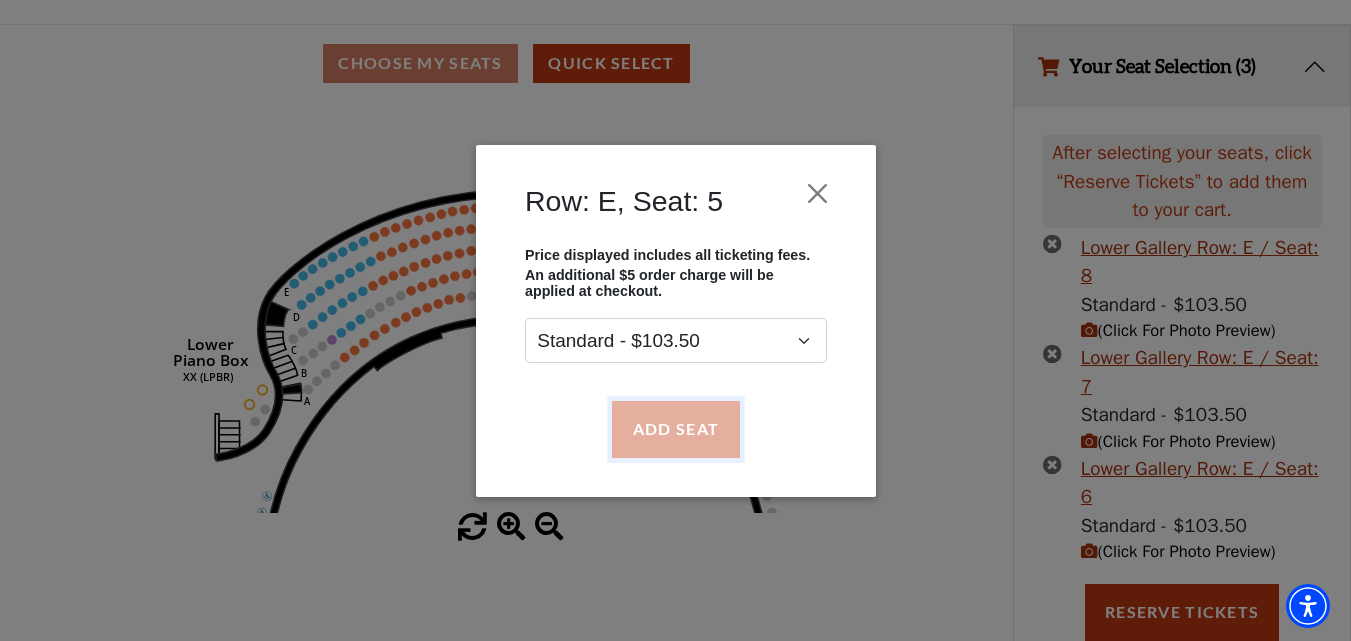 click on "Add Seat" at bounding box center (675, 429) 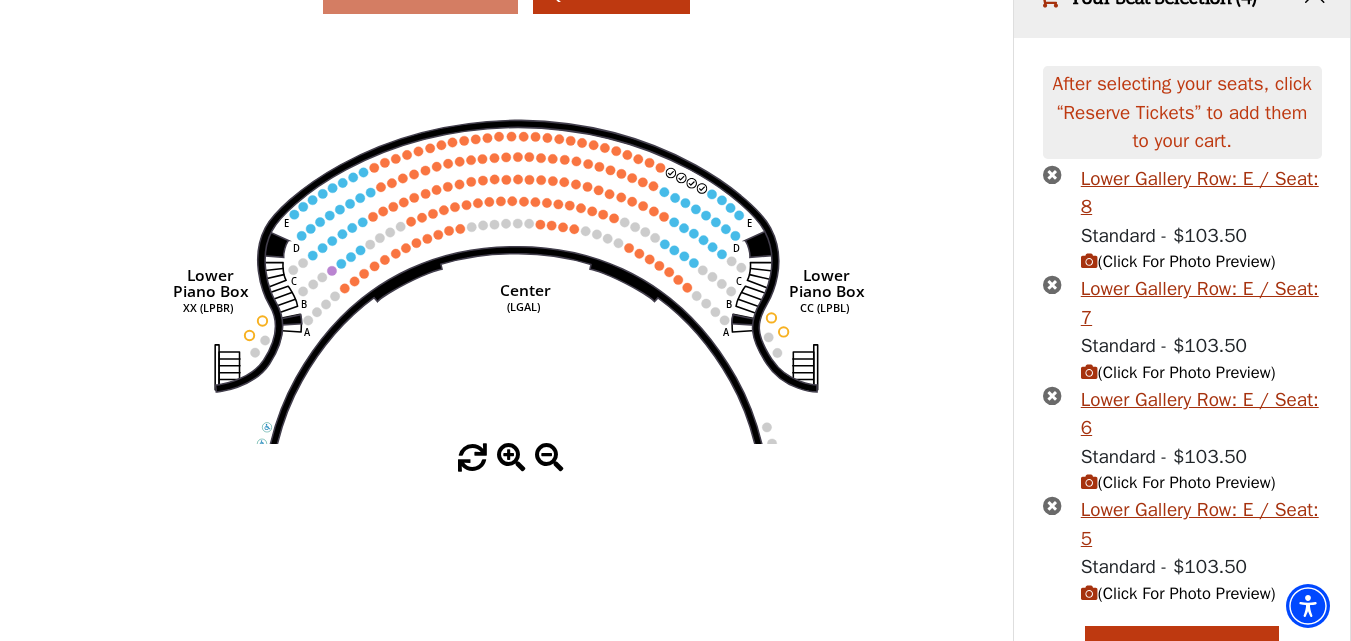 scroll, scrollTop: 259, scrollLeft: 0, axis: vertical 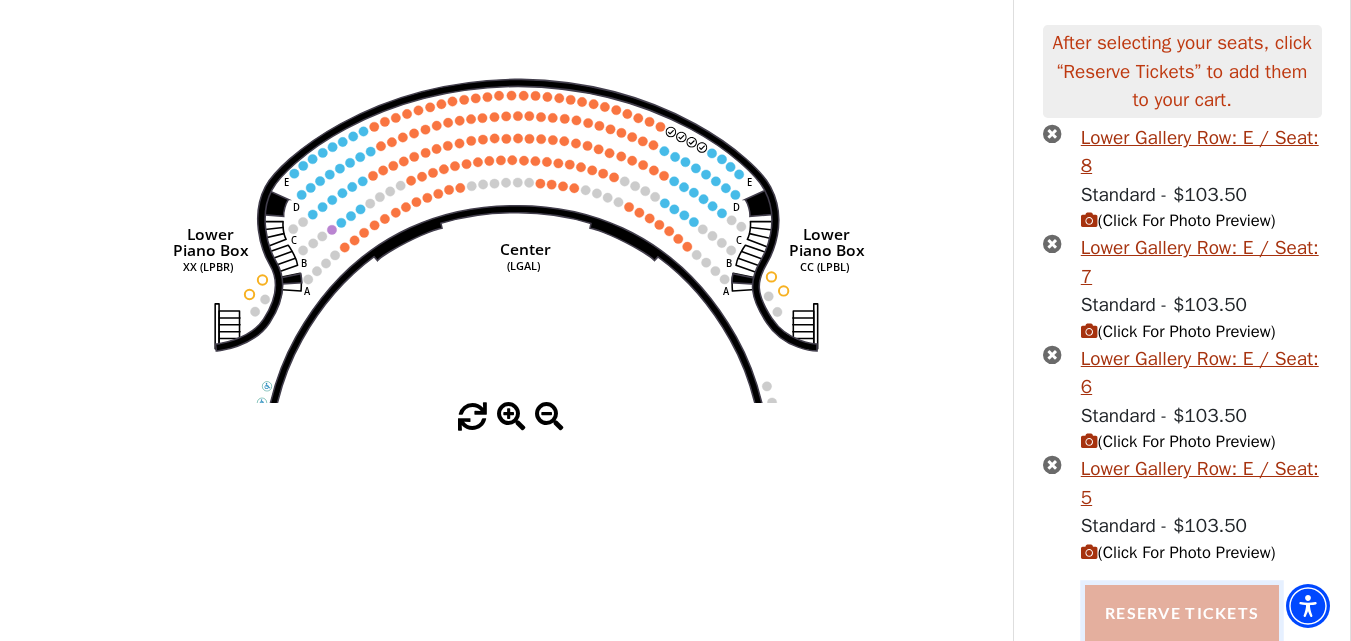 click on "Reserve Tickets" at bounding box center (1182, 613) 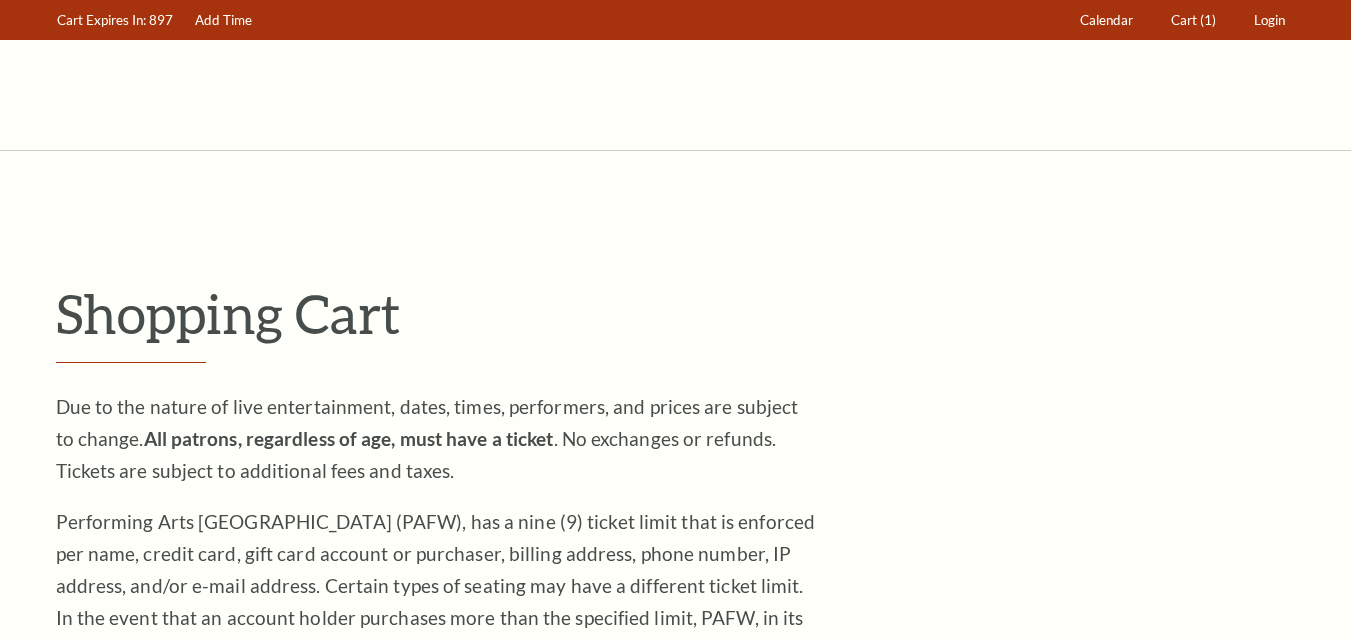 scroll, scrollTop: 0, scrollLeft: 0, axis: both 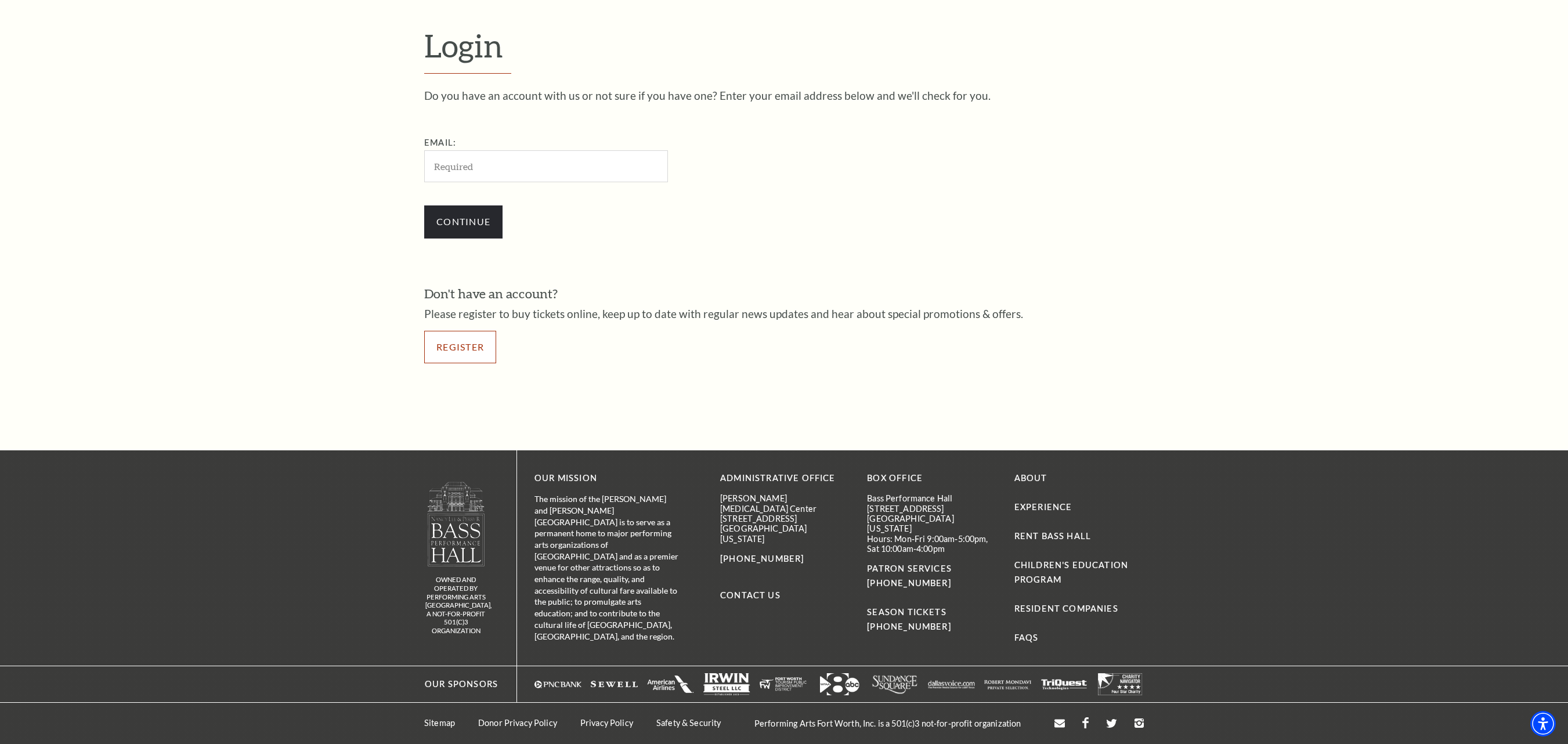 click on "Register" at bounding box center [460, 347] 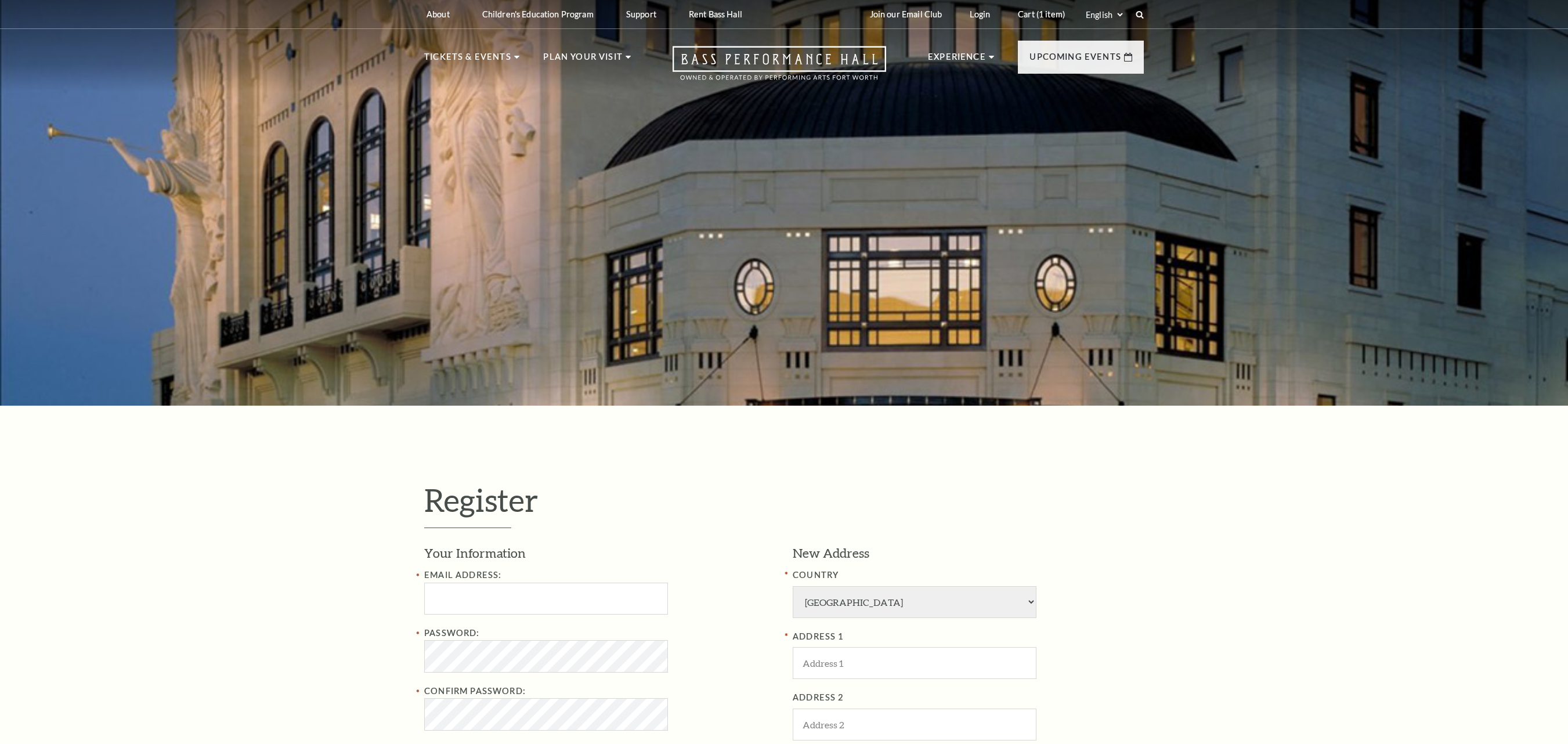 select on "1" 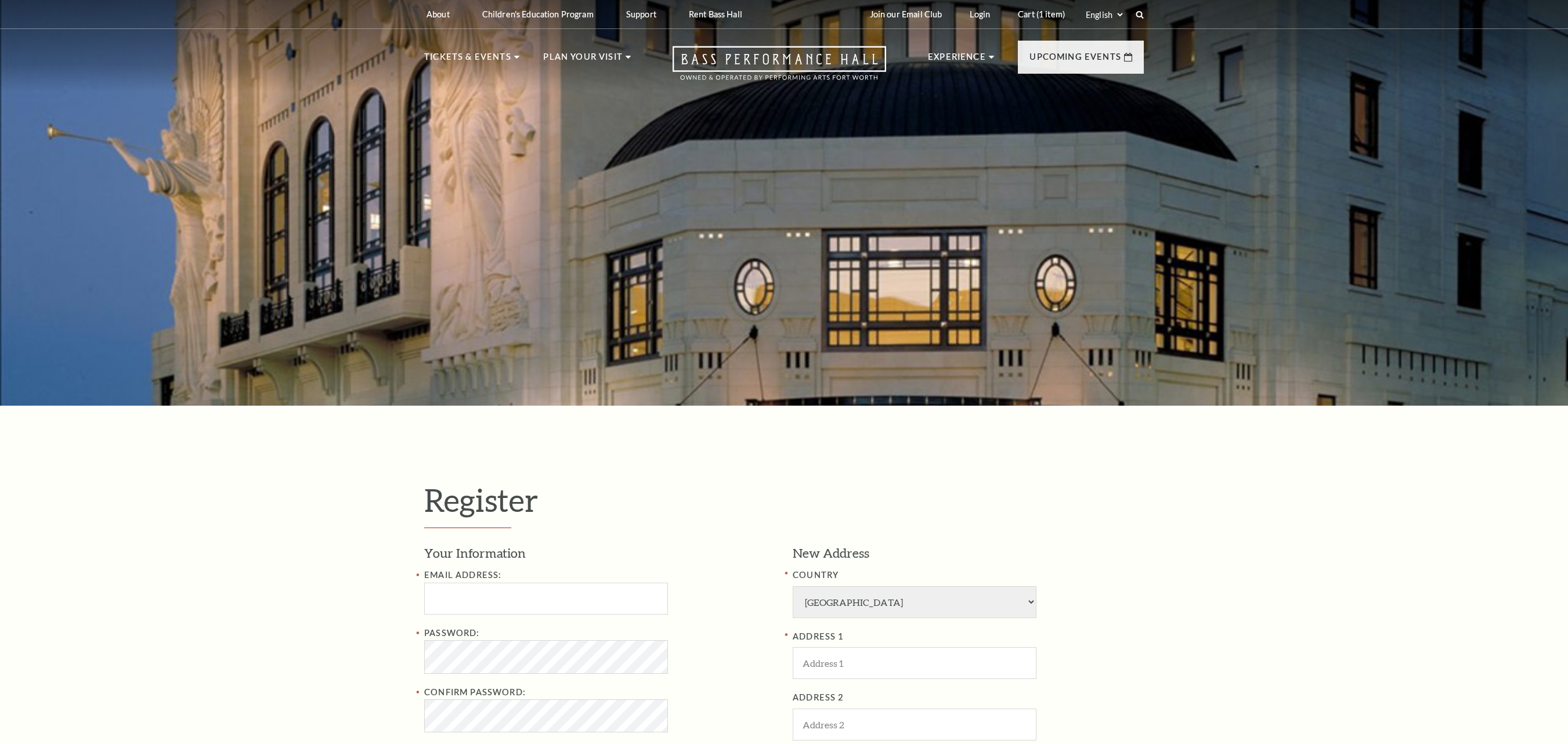 scroll, scrollTop: 0, scrollLeft: 0, axis: both 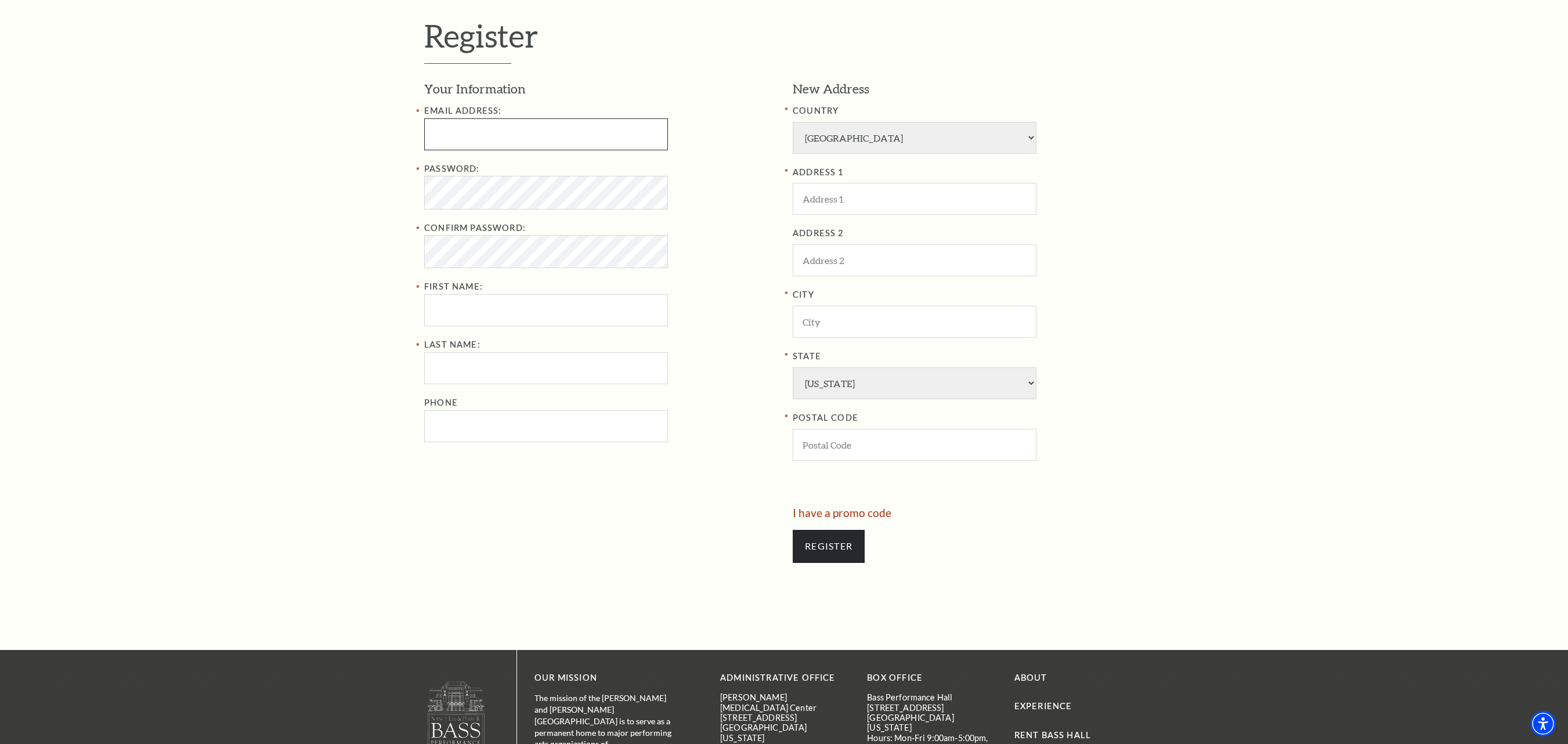 click at bounding box center (546, 134) 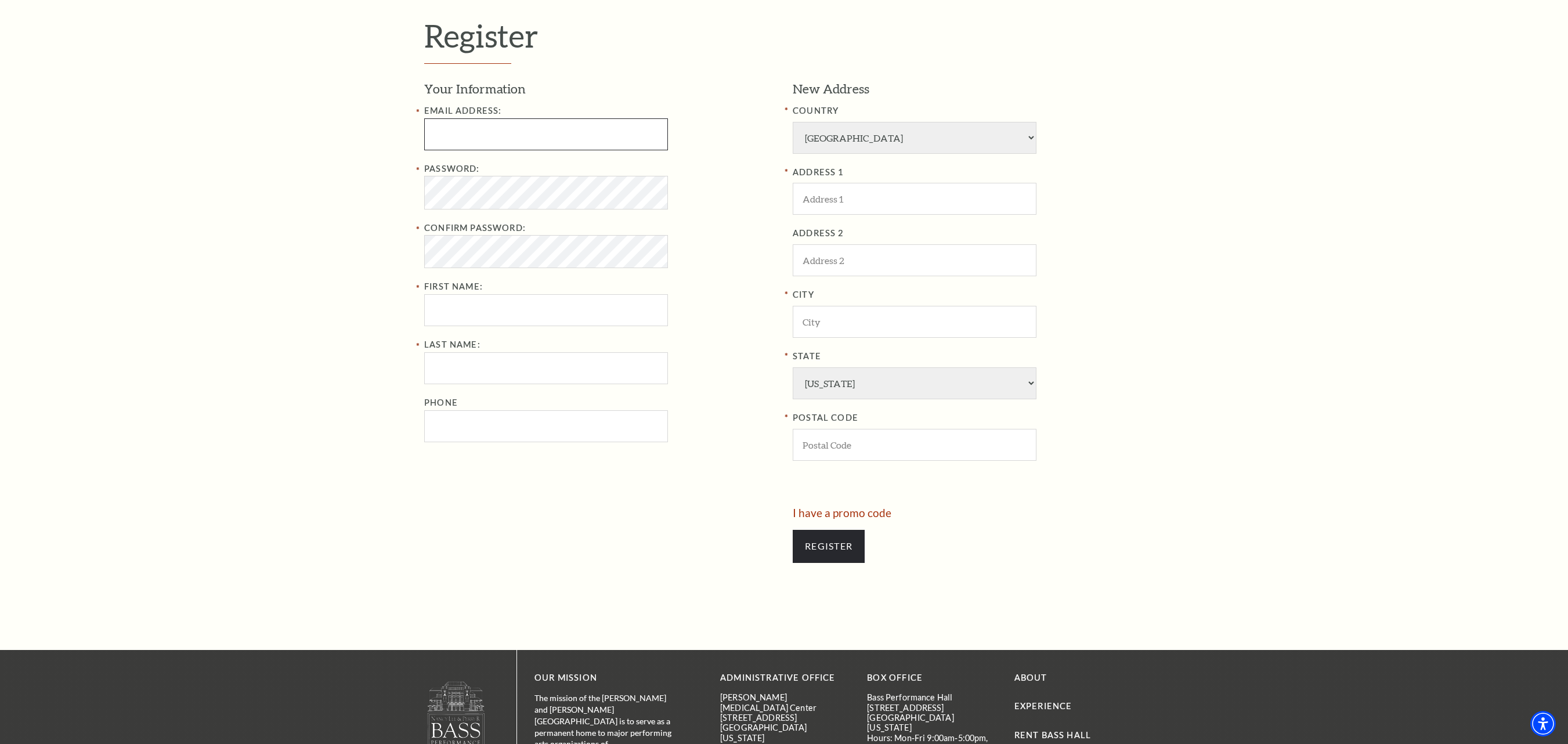 type on "srabani.stellardl@gmail.com" 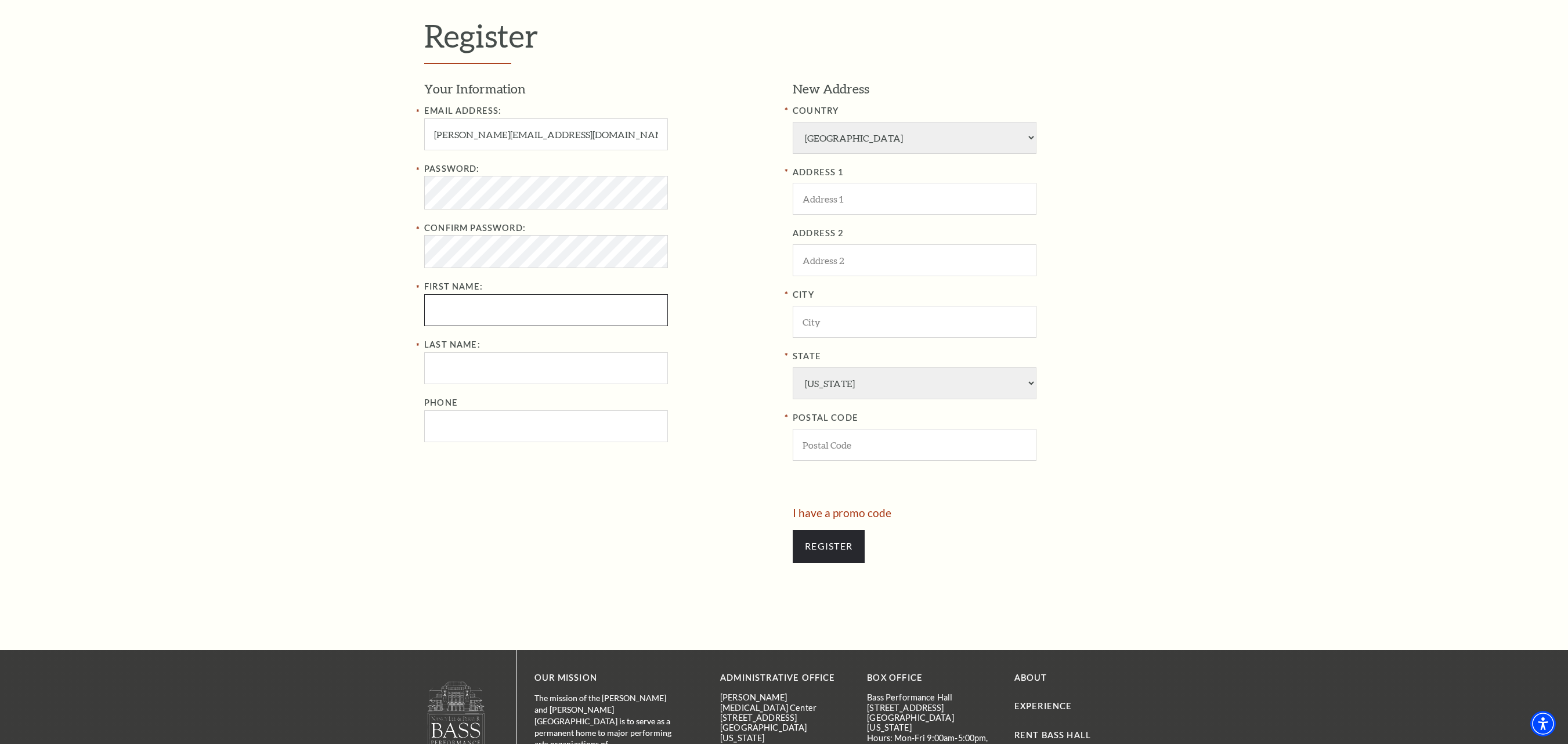 type on "srabani" 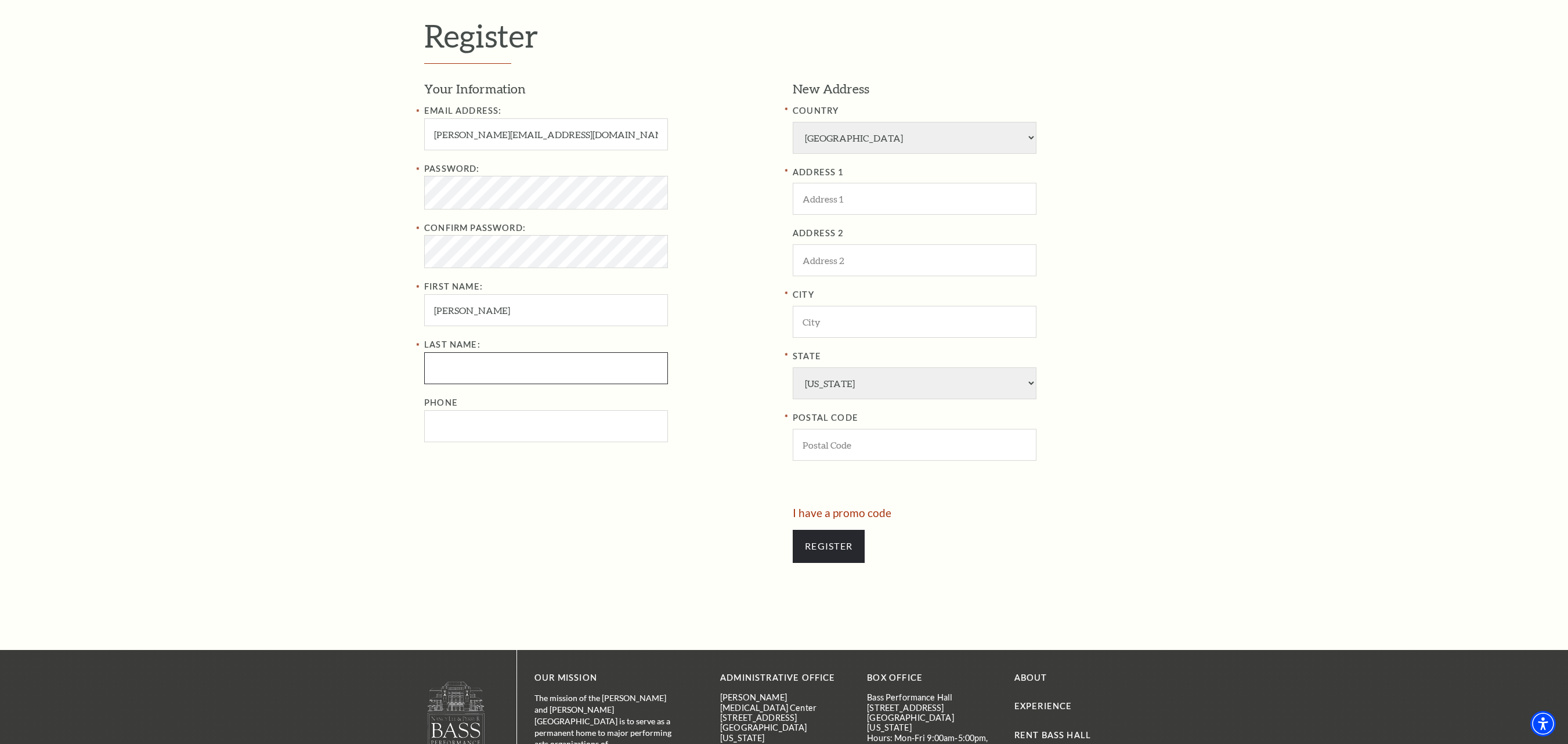 type on "sonu" 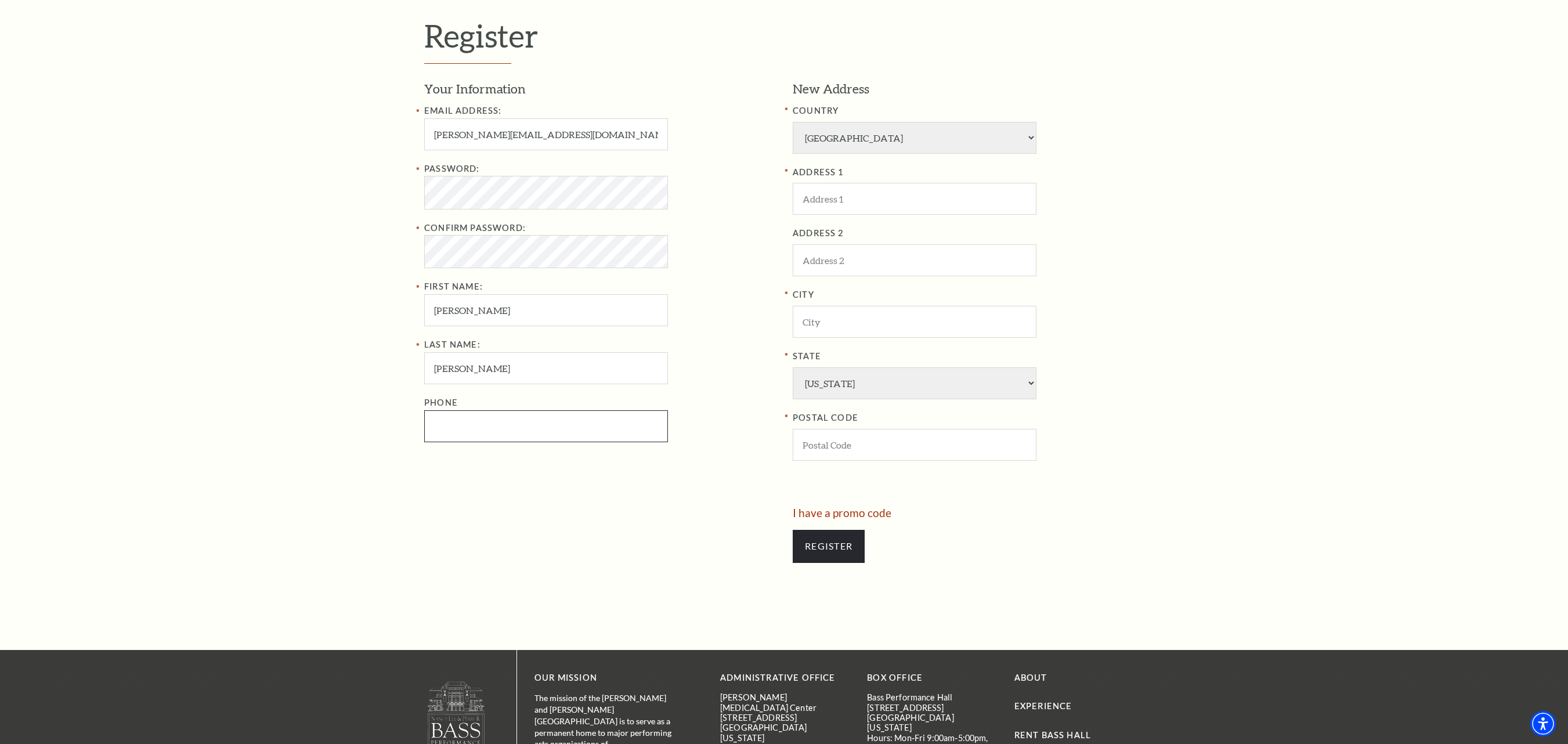 type on "9668770942" 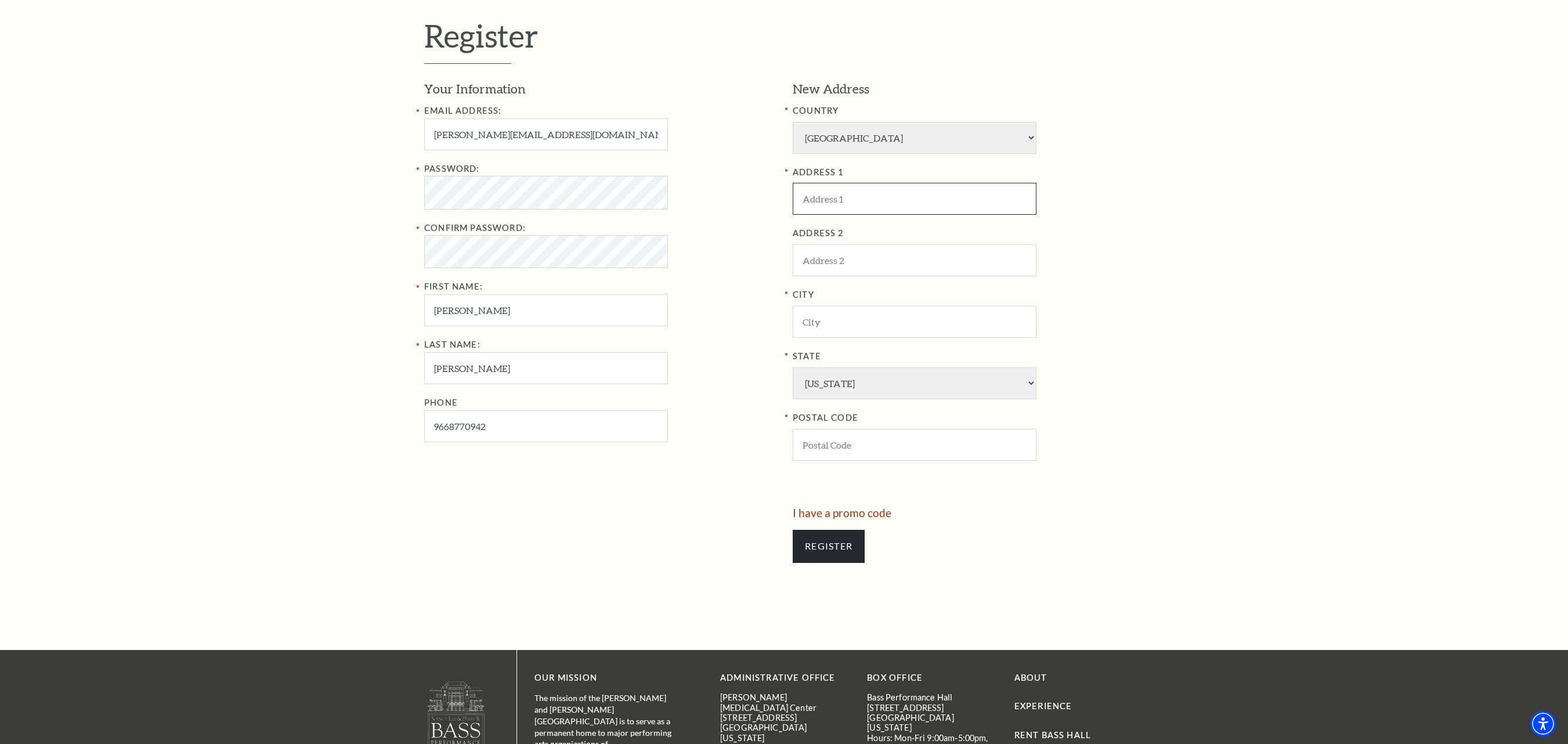 type on "new york" 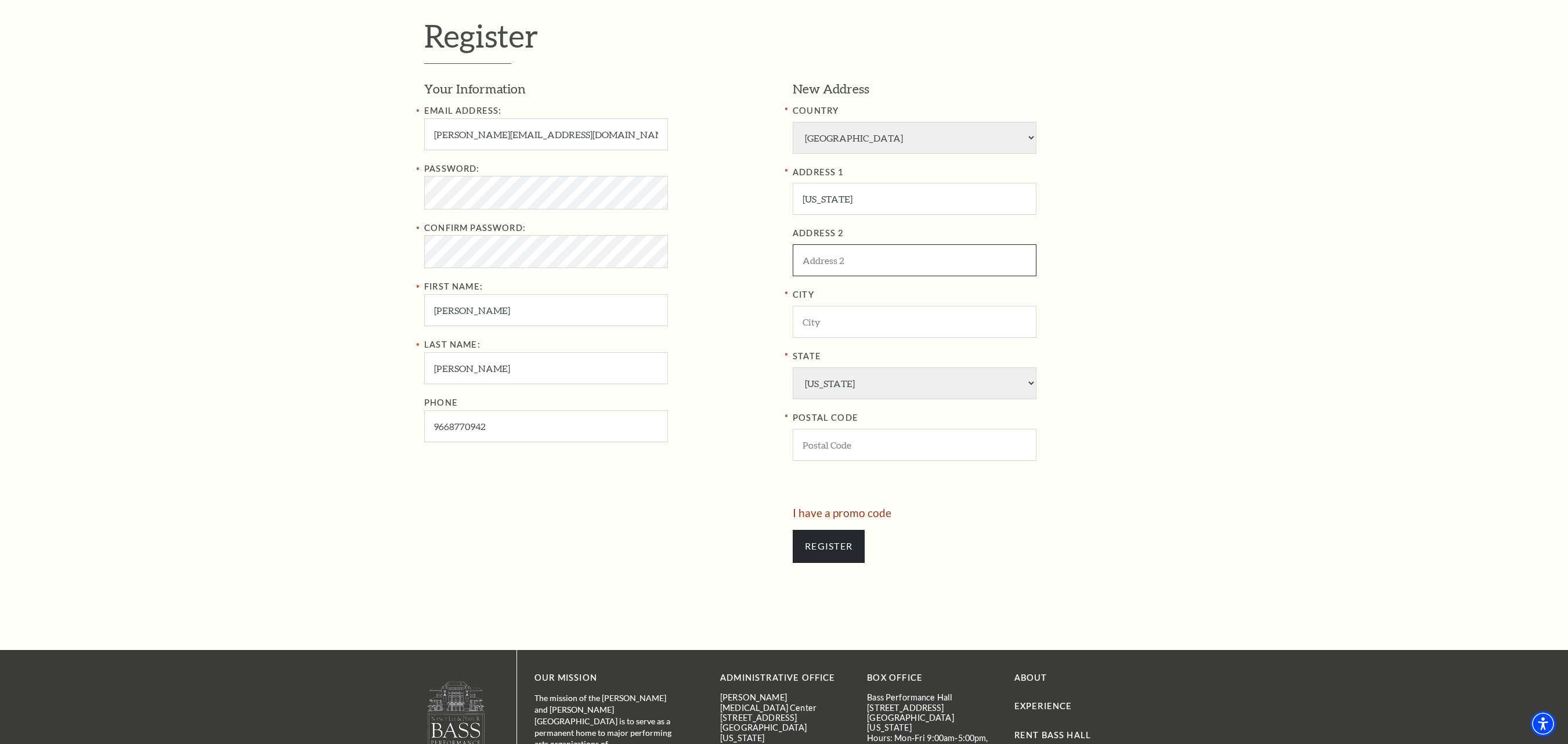 type on "new york" 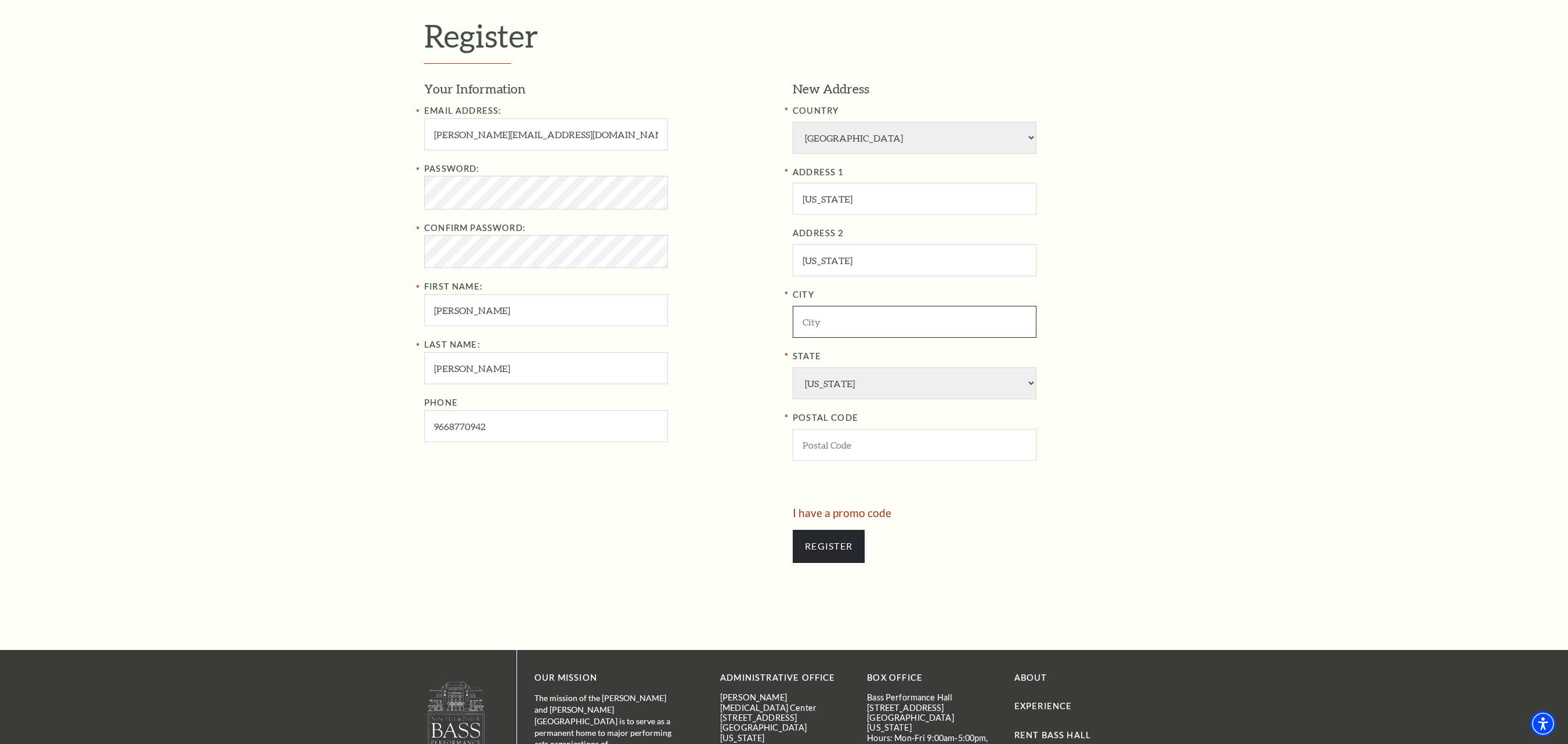 type on "new york" 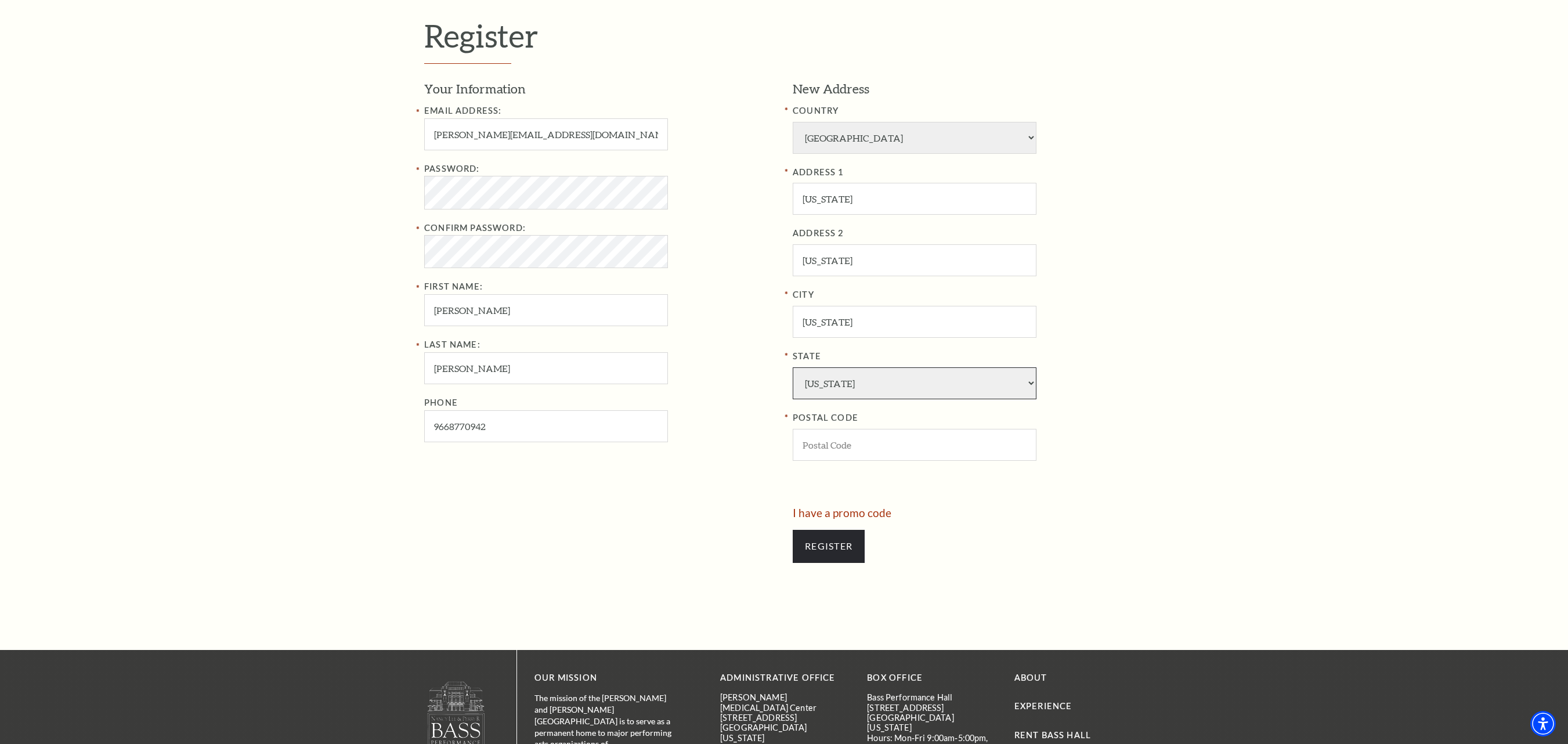 select on "CA" 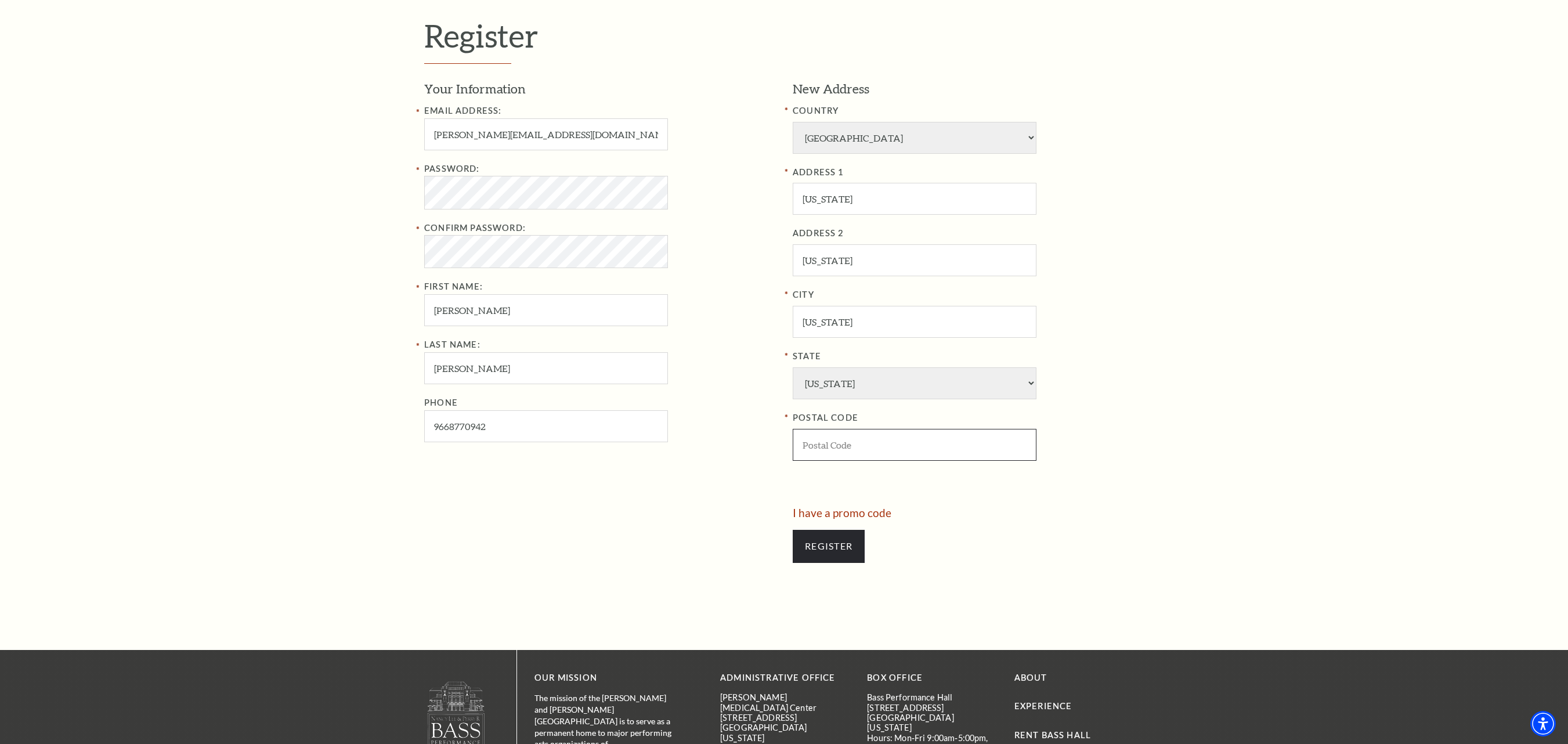 type on "10005" 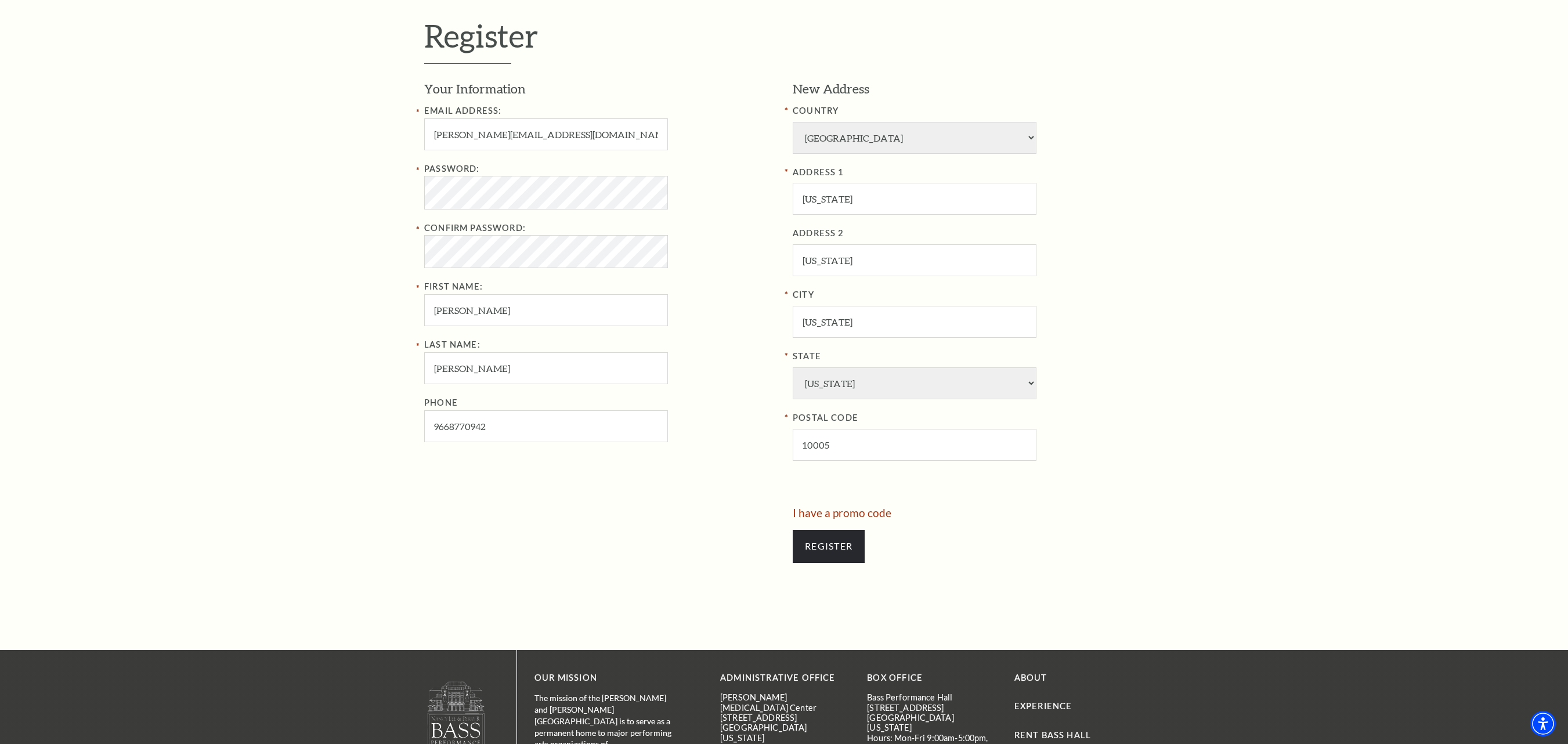 type on "966-877-0942" 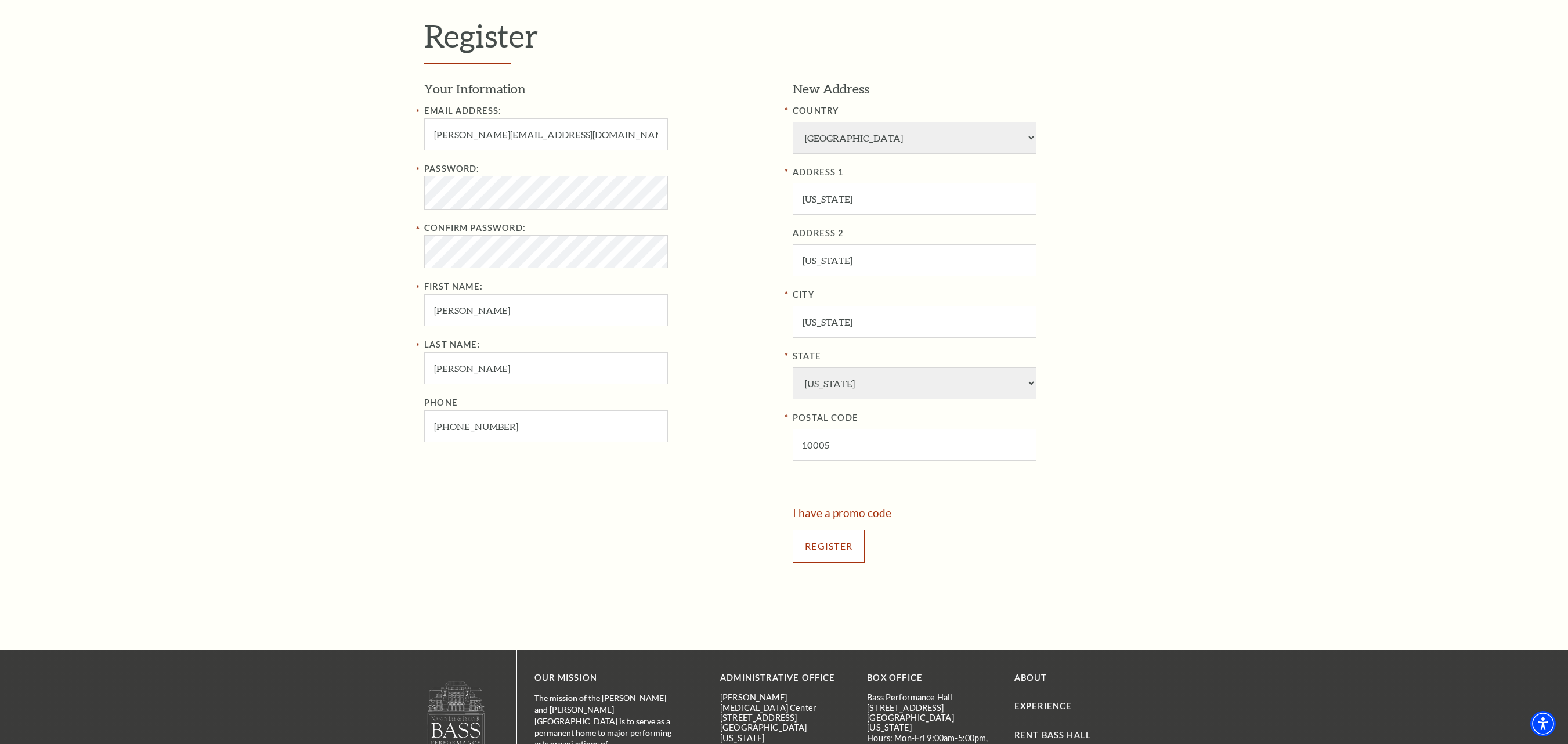 click on "Register" at bounding box center [829, 546] 